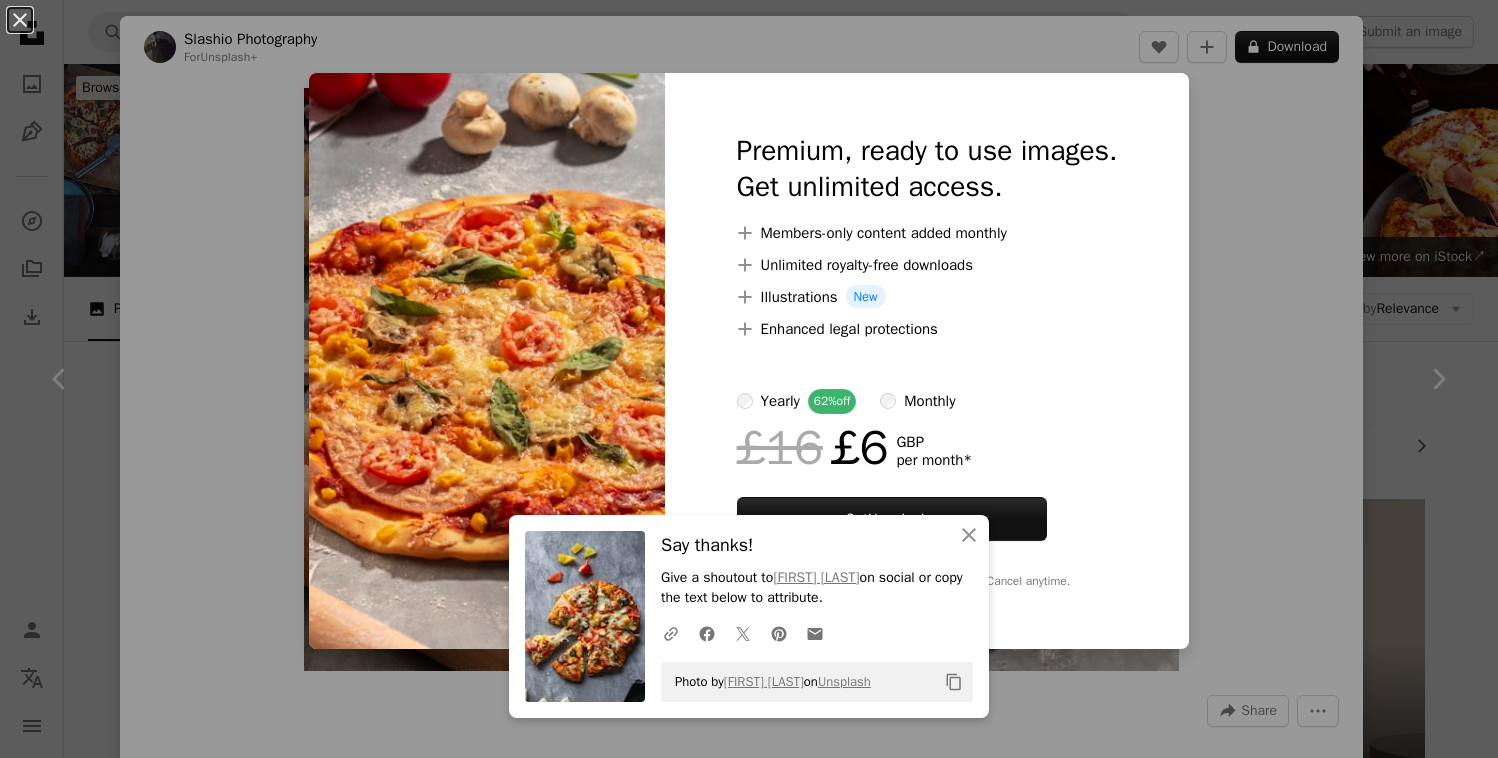 scroll, scrollTop: 21311, scrollLeft: 0, axis: vertical 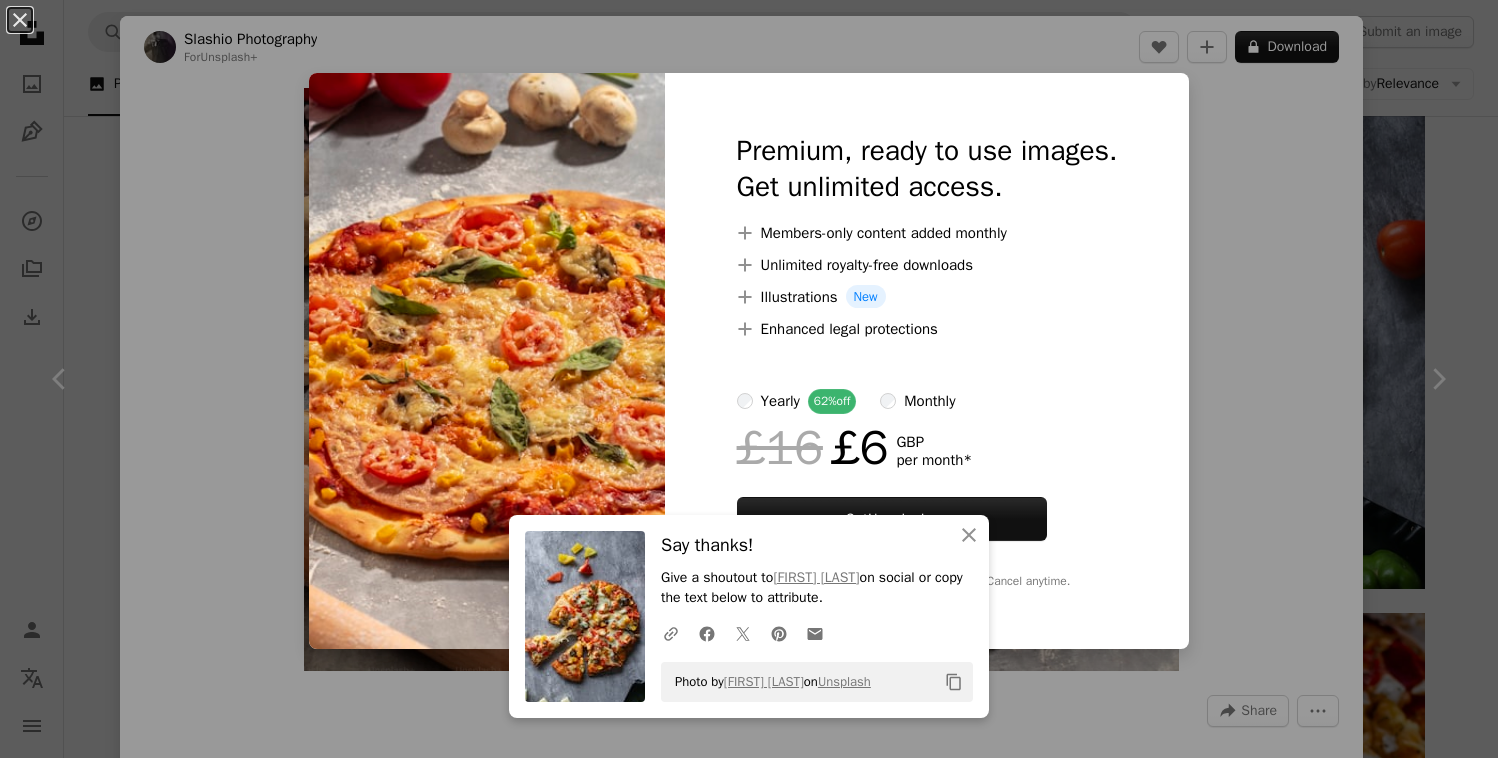 click on "An X shape An X shape Close Say thanks! Give a shoutout to  Priyanka Parmar  on social or copy the text below to attribute. A URL sharing icon (chains) Facebook icon X (formerly Twitter) icon Pinterest icon An envelope Photo by  Priyanka Parmar  on  Unsplash
Copy content Premium, ready to use images. Get unlimited access. A plus sign Members-only content added monthly A plus sign Unlimited royalty-free downloads A plus sign Illustrations  New A plus sign Enhanced legal protections yearly 62%  off monthly £16   £6 GBP per month * Get  Unsplash+ * When paid annually, billed upfront  £72 Taxes where applicable. Renews automatically. Cancel anytime." at bounding box center [749, 379] 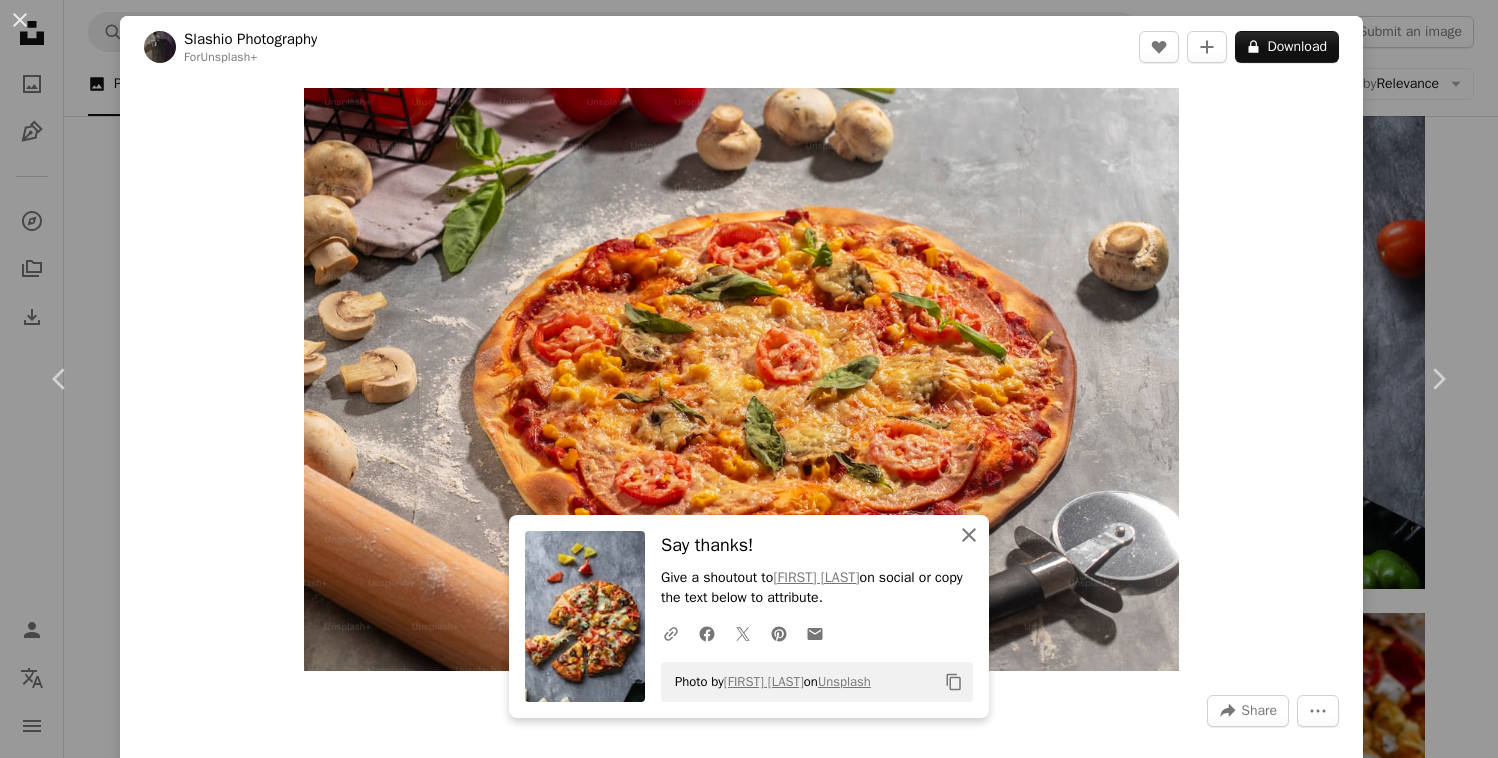 click on "An X shape" 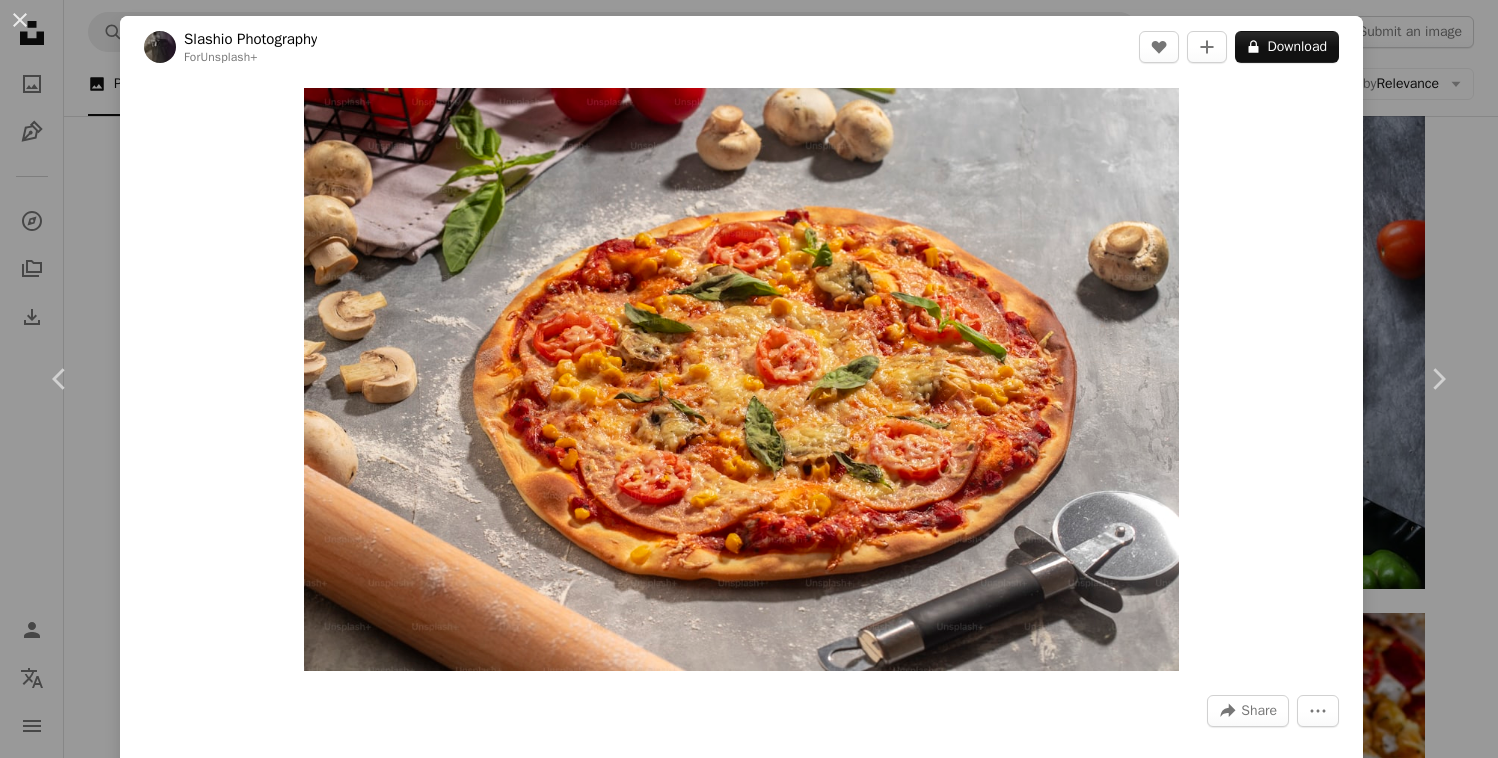 click on "Zoom in" at bounding box center [741, 379] 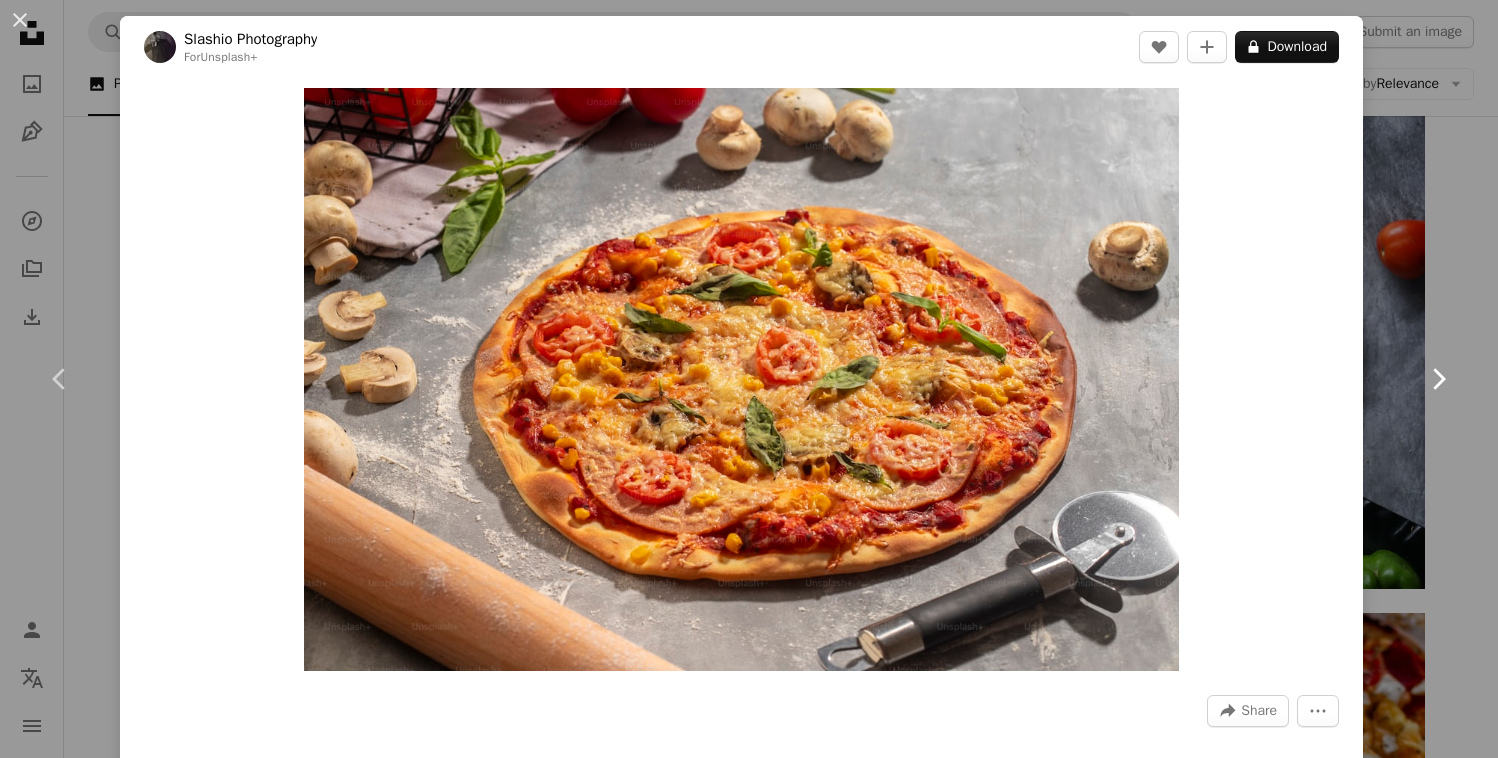 drag, startPoint x: 1385, startPoint y: 297, endPoint x: 1384, endPoint y: 312, distance: 15.033297 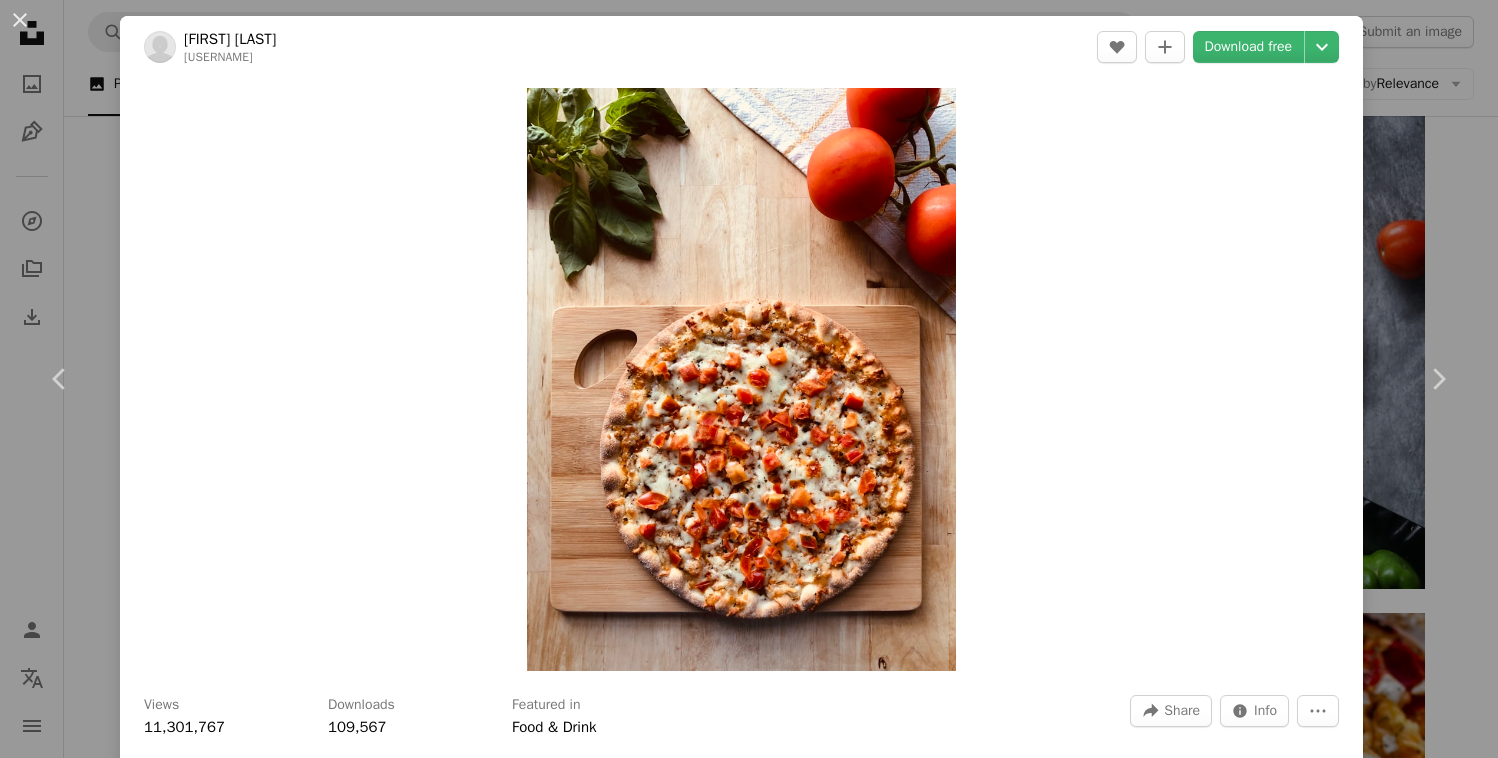 click on "Zoom in" at bounding box center (741, 379) 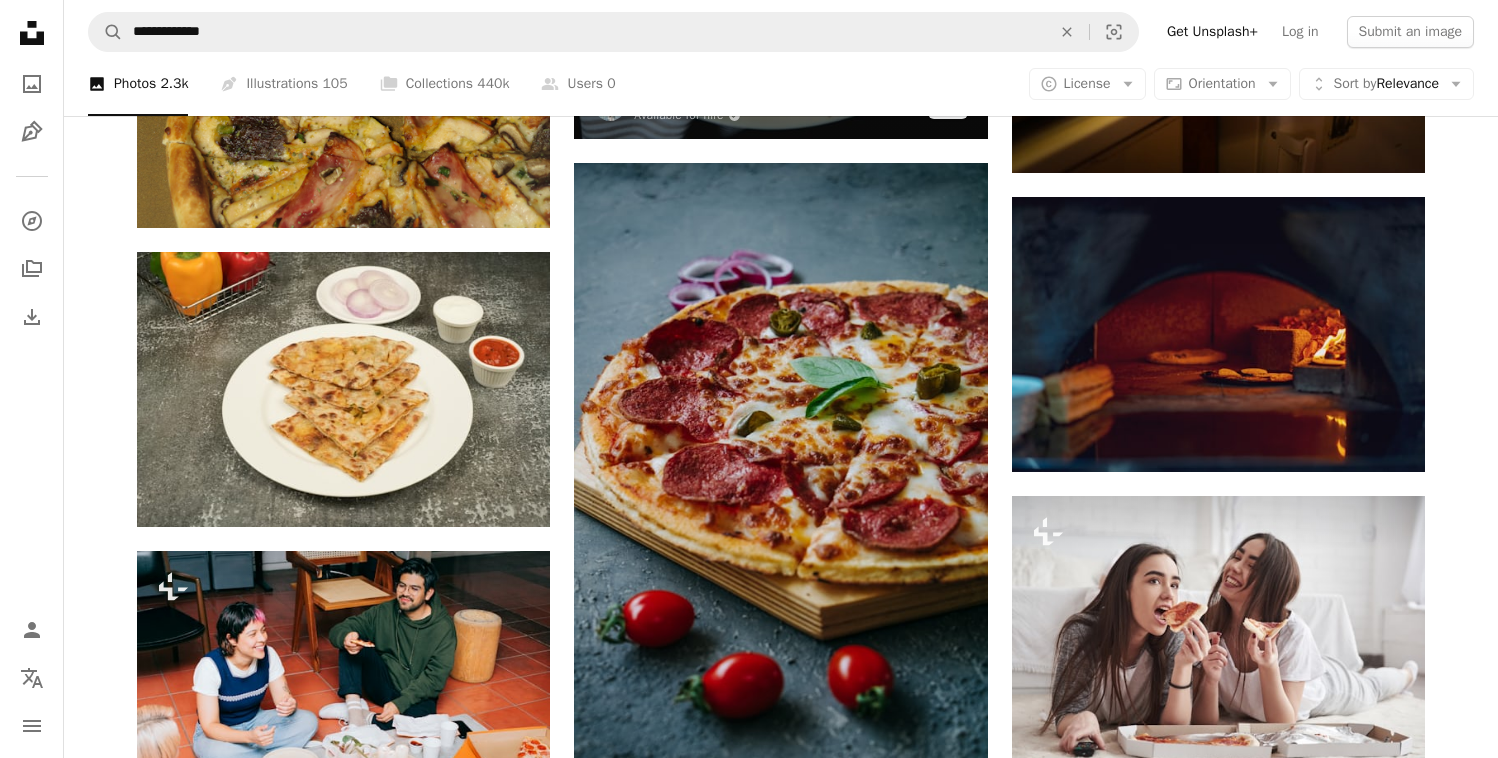 scroll, scrollTop: 22670, scrollLeft: 0, axis: vertical 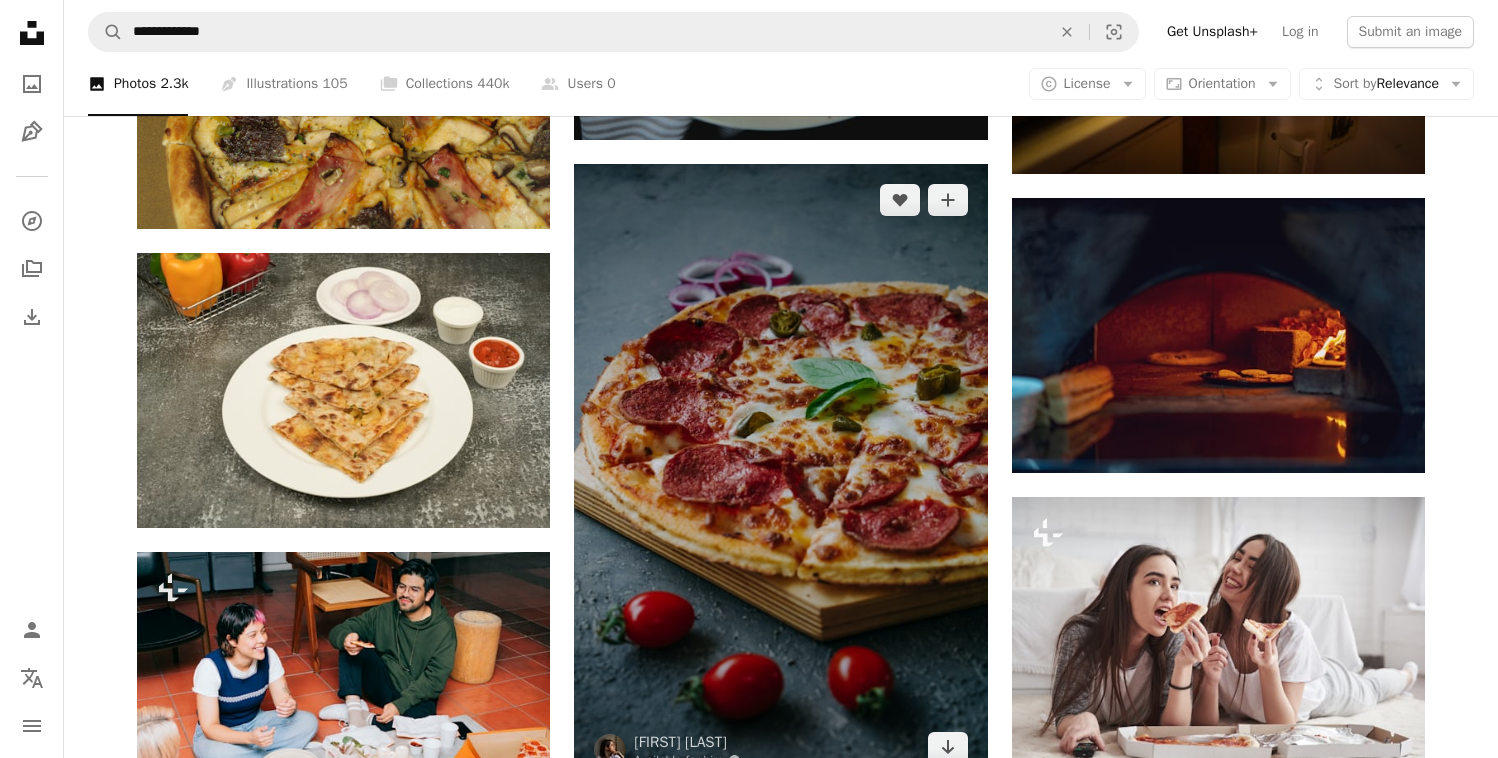 click at bounding box center (780, 474) 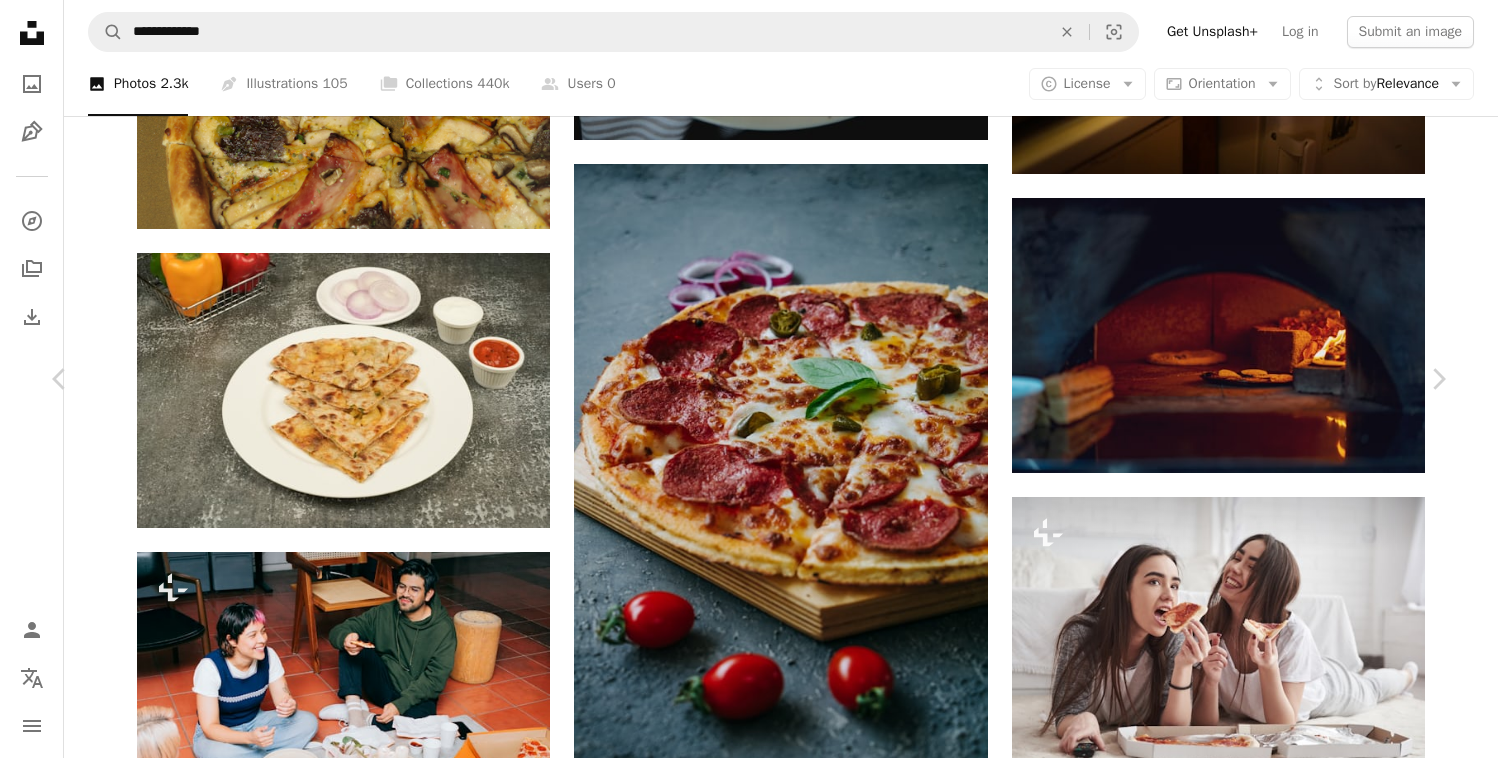 click on "Download free" at bounding box center (1249, 3621) 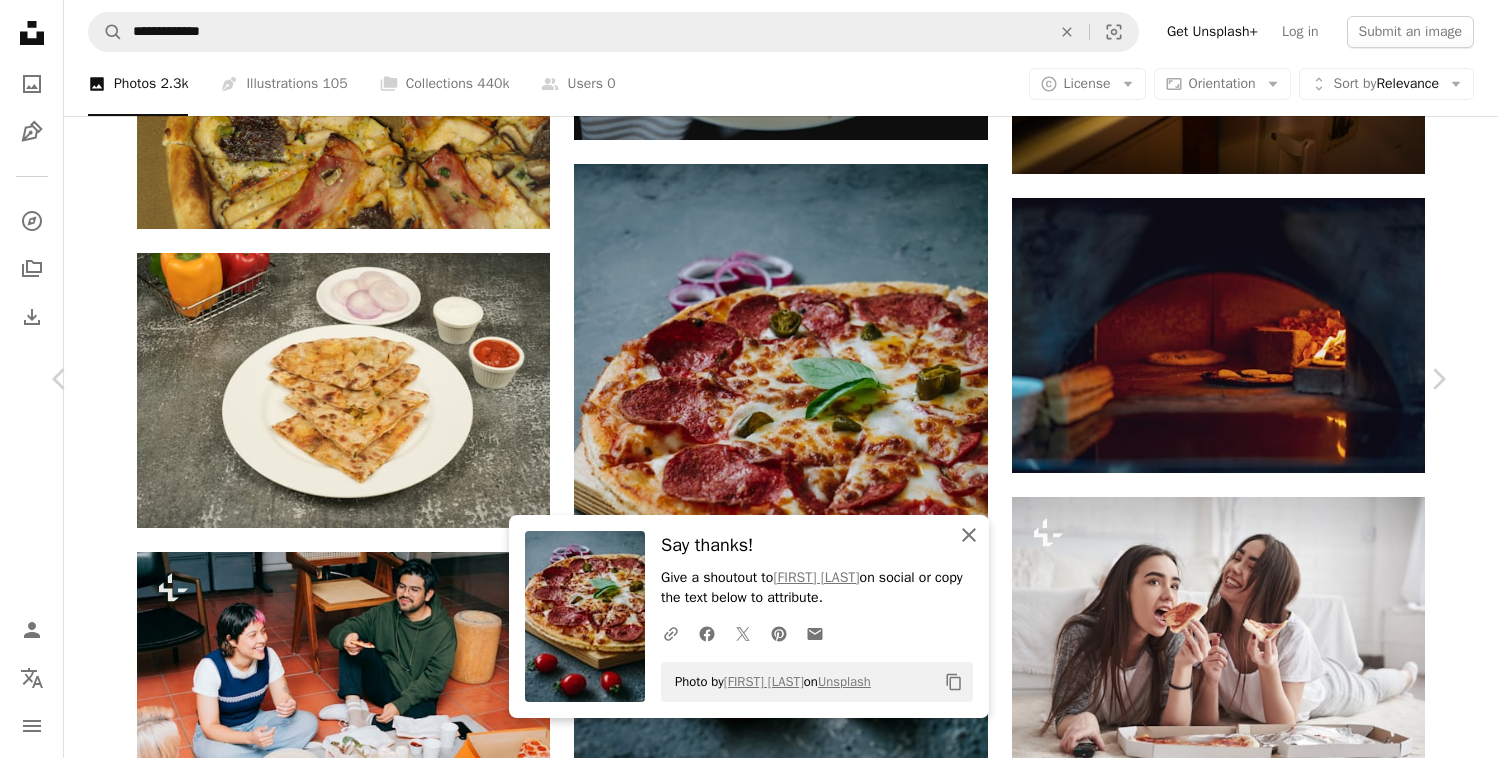 click on "An X shape" 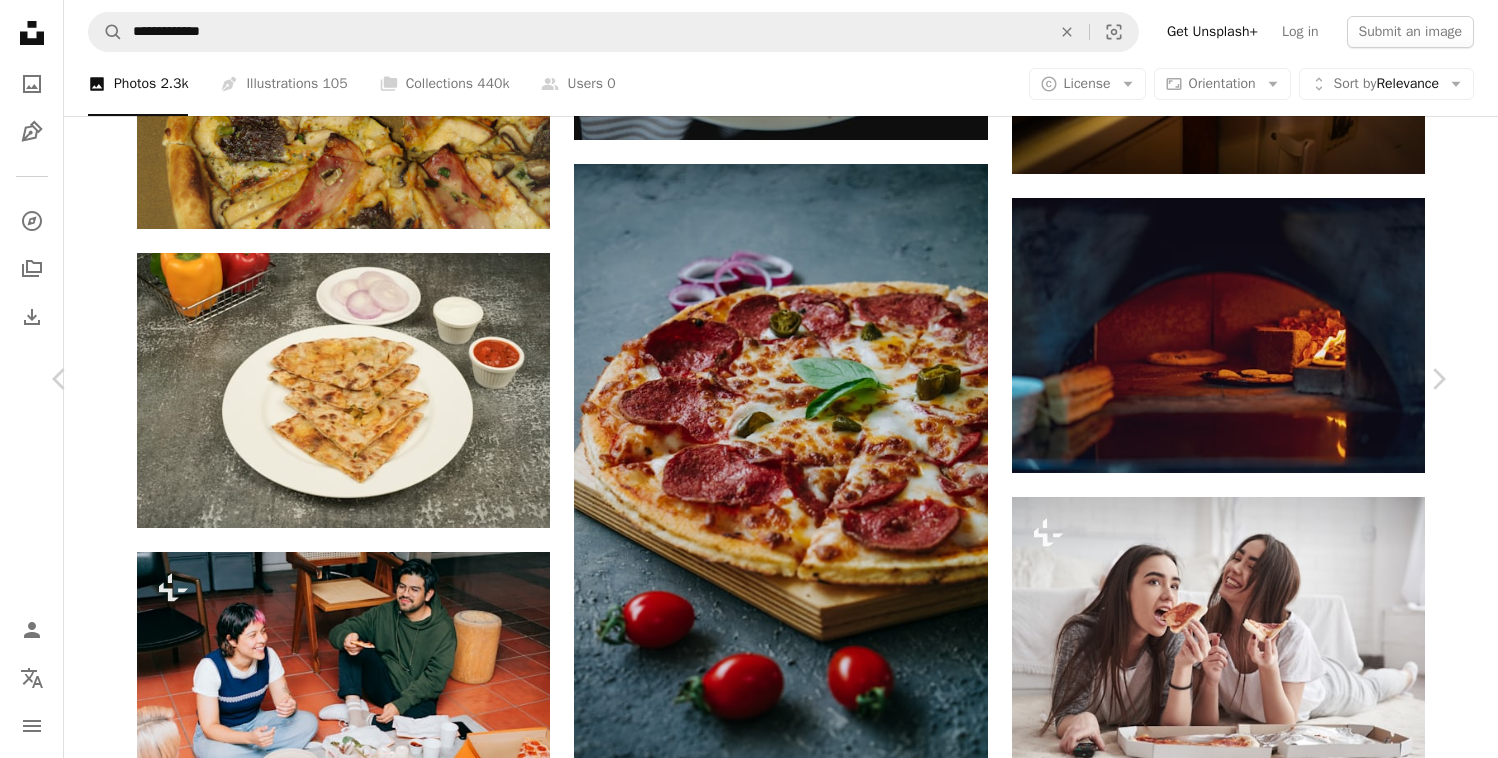 scroll, scrollTop: 11079, scrollLeft: 0, axis: vertical 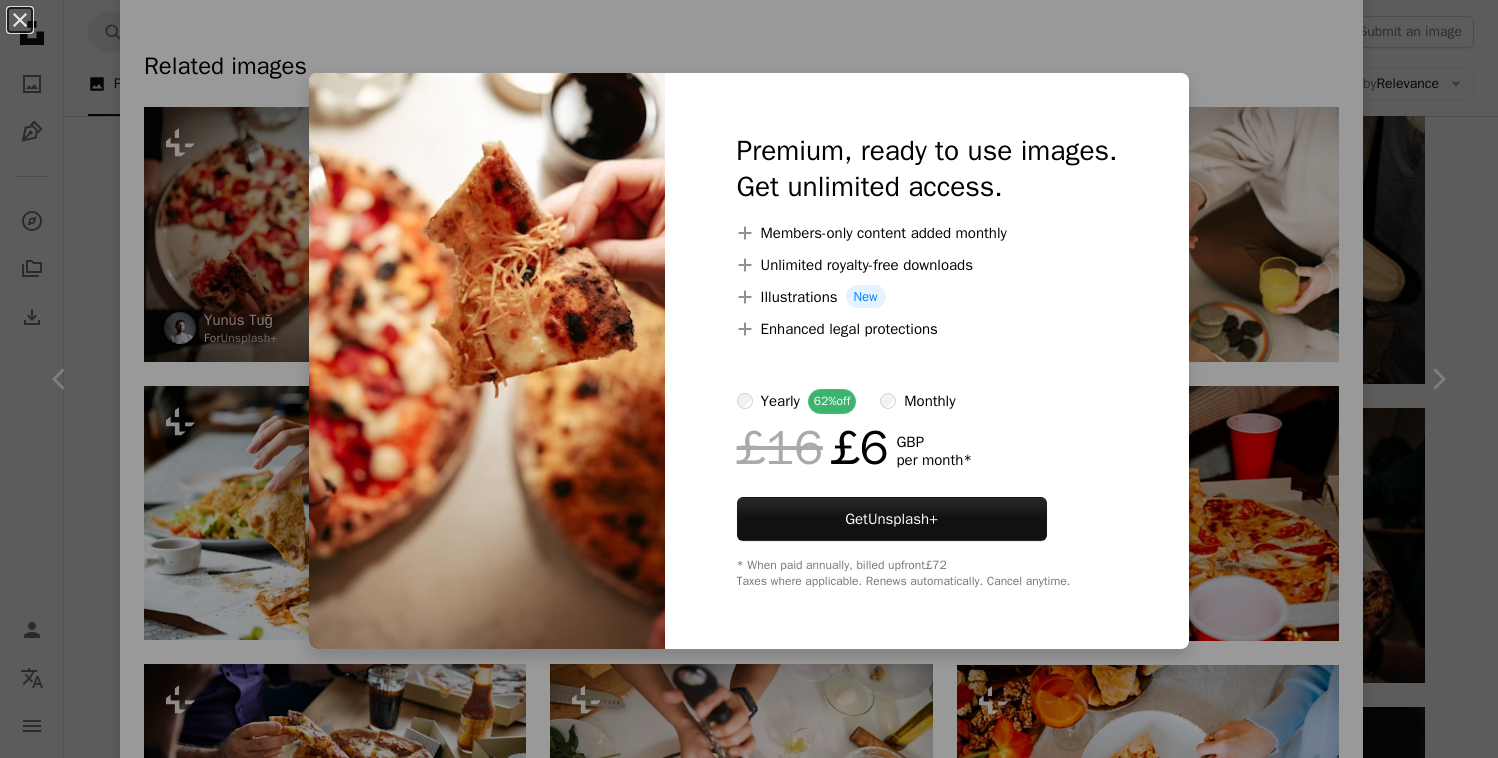 click on "An X shape Premium, ready to use images. Get unlimited access. A plus sign Members-only content added monthly A plus sign Unlimited royalty-free downloads A plus sign Illustrations  New A plus sign Enhanced legal protections yearly 62%  off monthly £16   £6 GBP per month * Get  Unsplash+ * When paid annually, billed upfront  £72 Taxes where applicable. Renews automatically. Cancel anytime." at bounding box center (749, 379) 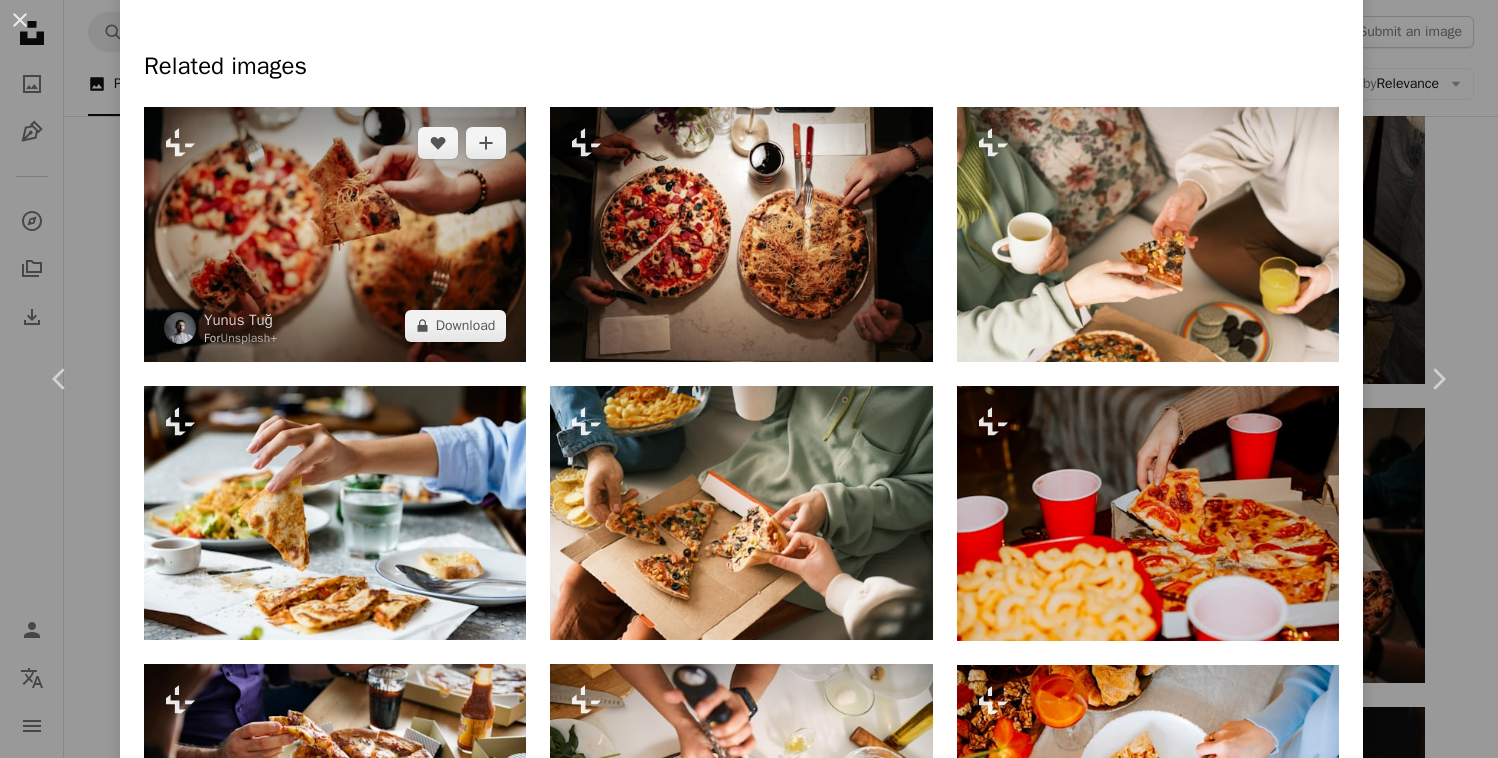 click at bounding box center (335, 234) 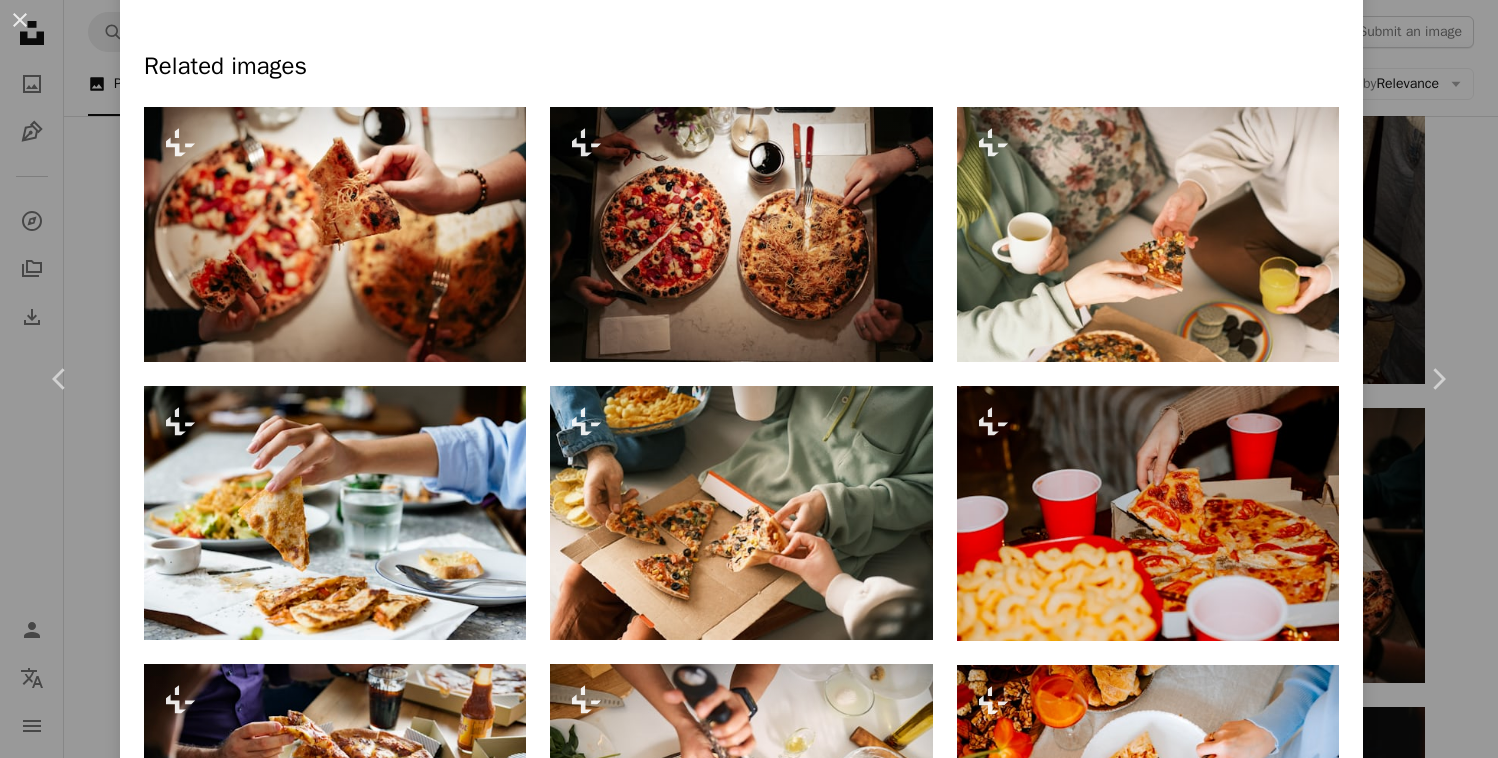 scroll, scrollTop: 0, scrollLeft: 0, axis: both 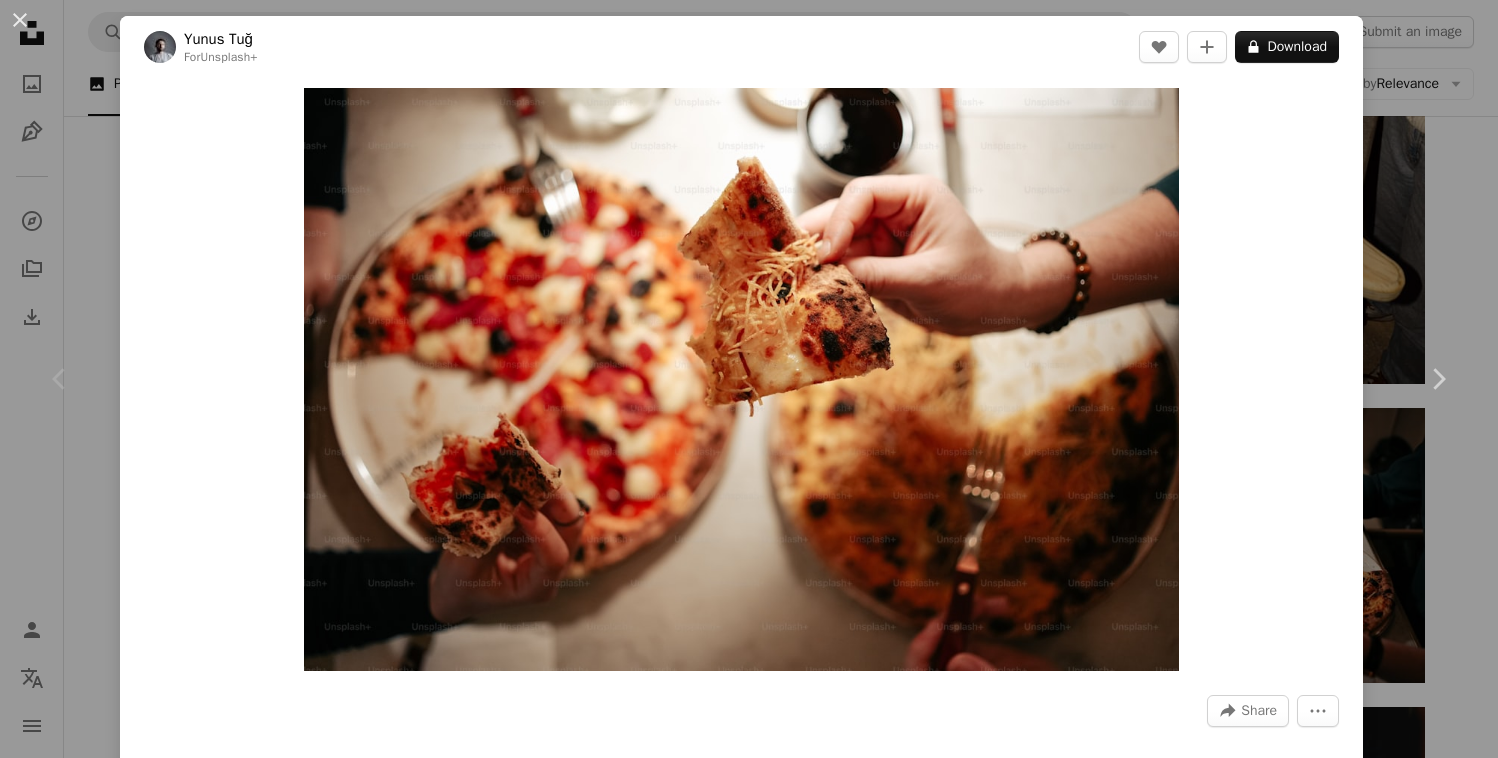 click on "An X shape Chevron left Chevron right [FIRST] [LAST] For Unsplash+ A heart A plus sign A lock Download Zoom in A forward-right arrow Share More Actions Calendar outlined Published on April 3, 2023 Safety Licensed under the Unsplash+ License food restaurant pizza eating out dining out pizzas slice of pizza Public domain images From this series Chevron right Plus sign for Unsplash+ Plus sign for Unsplash+ Plus sign for Unsplash+ Plus sign for Unsplash+ Plus sign for Unsplash+ Plus sign for Unsplash+ Plus sign for Unsplash+ Plus sign for Unsplash+ Plus sign for Unsplash+ Plus sign for Unsplash+ Related images Plus sign for Unsplash+ A heart A plus sign Davey Gravy For Unsplash+ A lock Download Plus sign for Unsplash+ A heart A plus sign Curated Lifestyle For Unsplash+ A lock Download Plus sign for Unsplash+ A heart A plus sign Getty Images For Unsplash+ A lock Download Plus sign for Unsplash+ A heart A plus sign Daiga Ellaby For Unsplash+ A lock Download Plus sign for Unsplash+ A heart A plus sign For A lock" at bounding box center [749, 379] 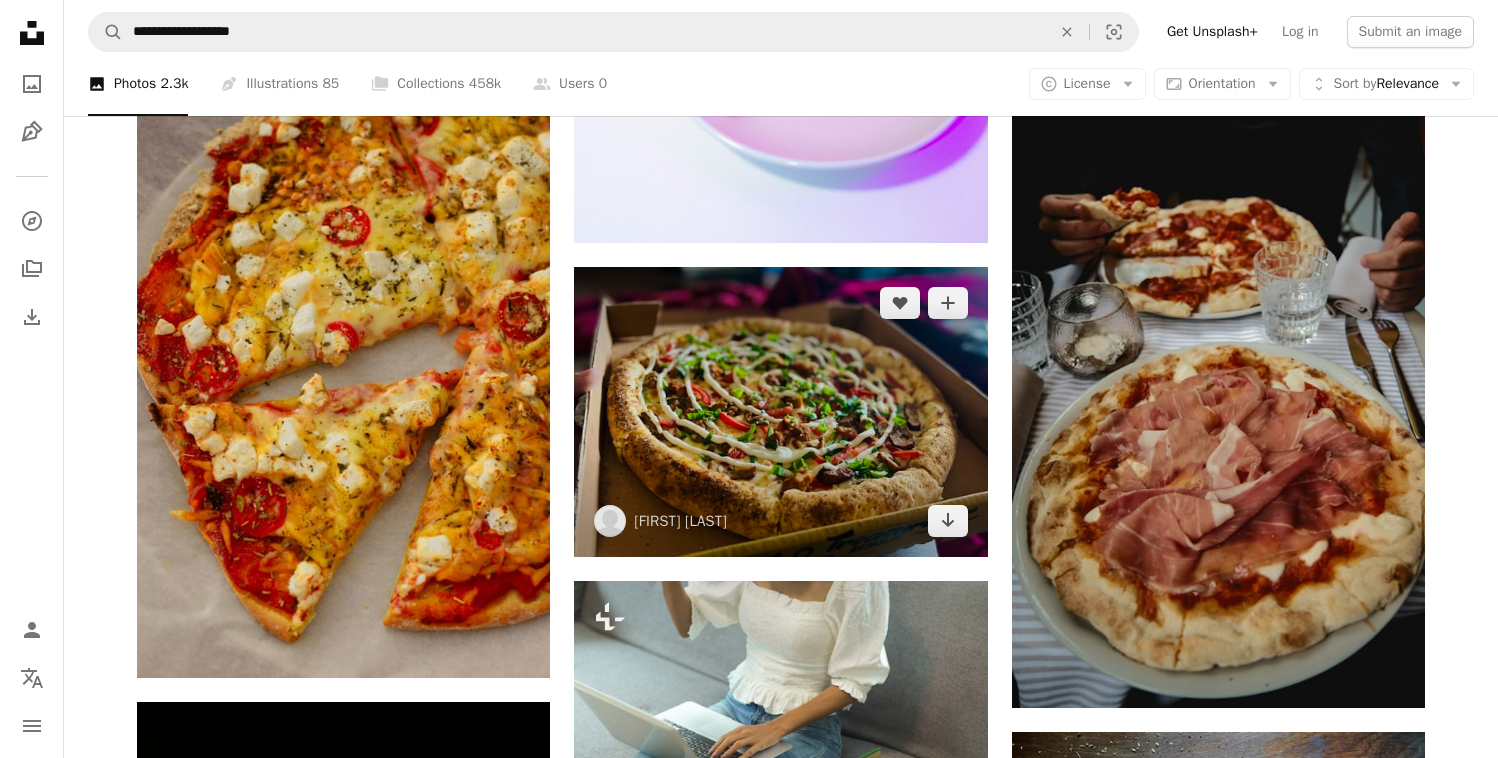 scroll, scrollTop: 15811, scrollLeft: 0, axis: vertical 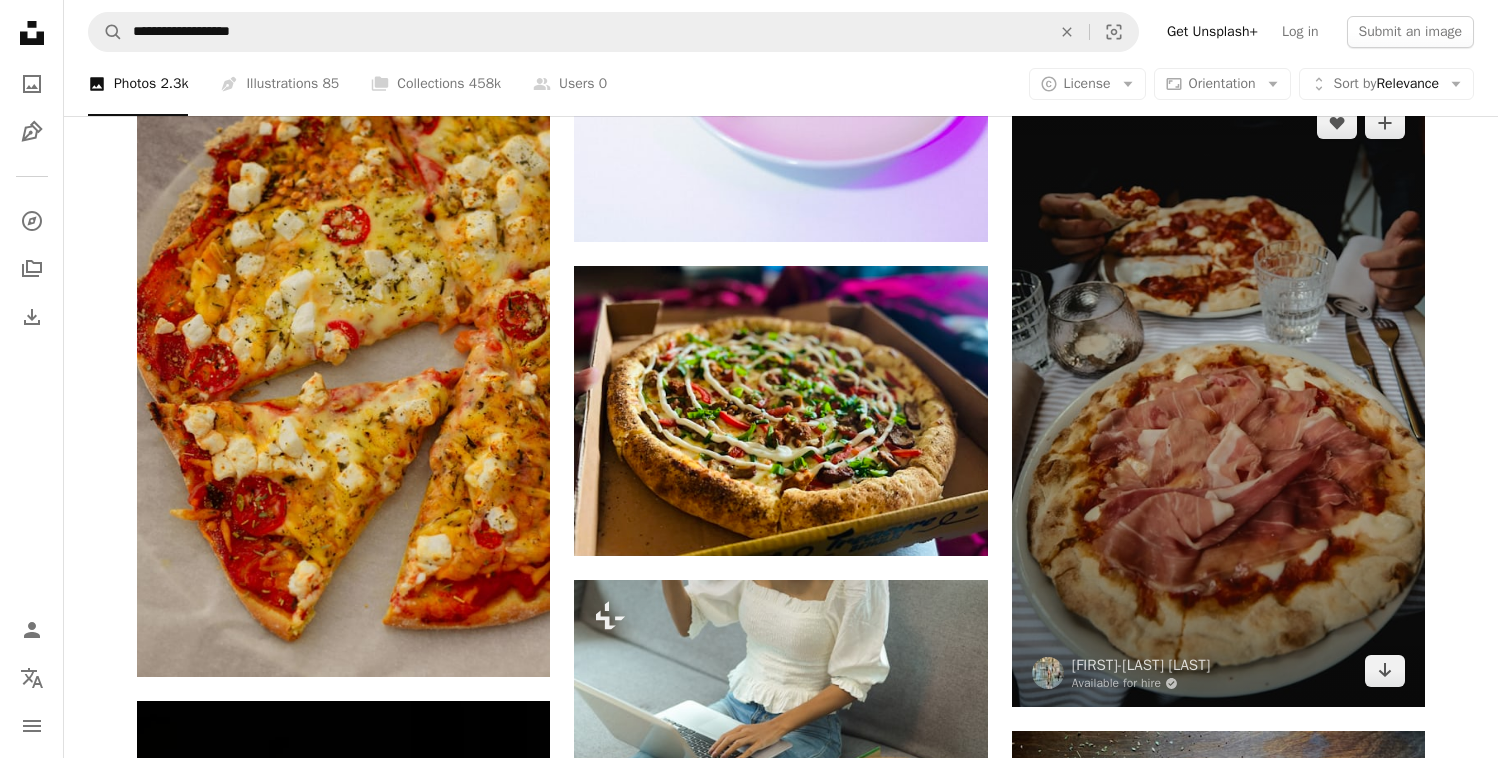 click at bounding box center (1218, 397) 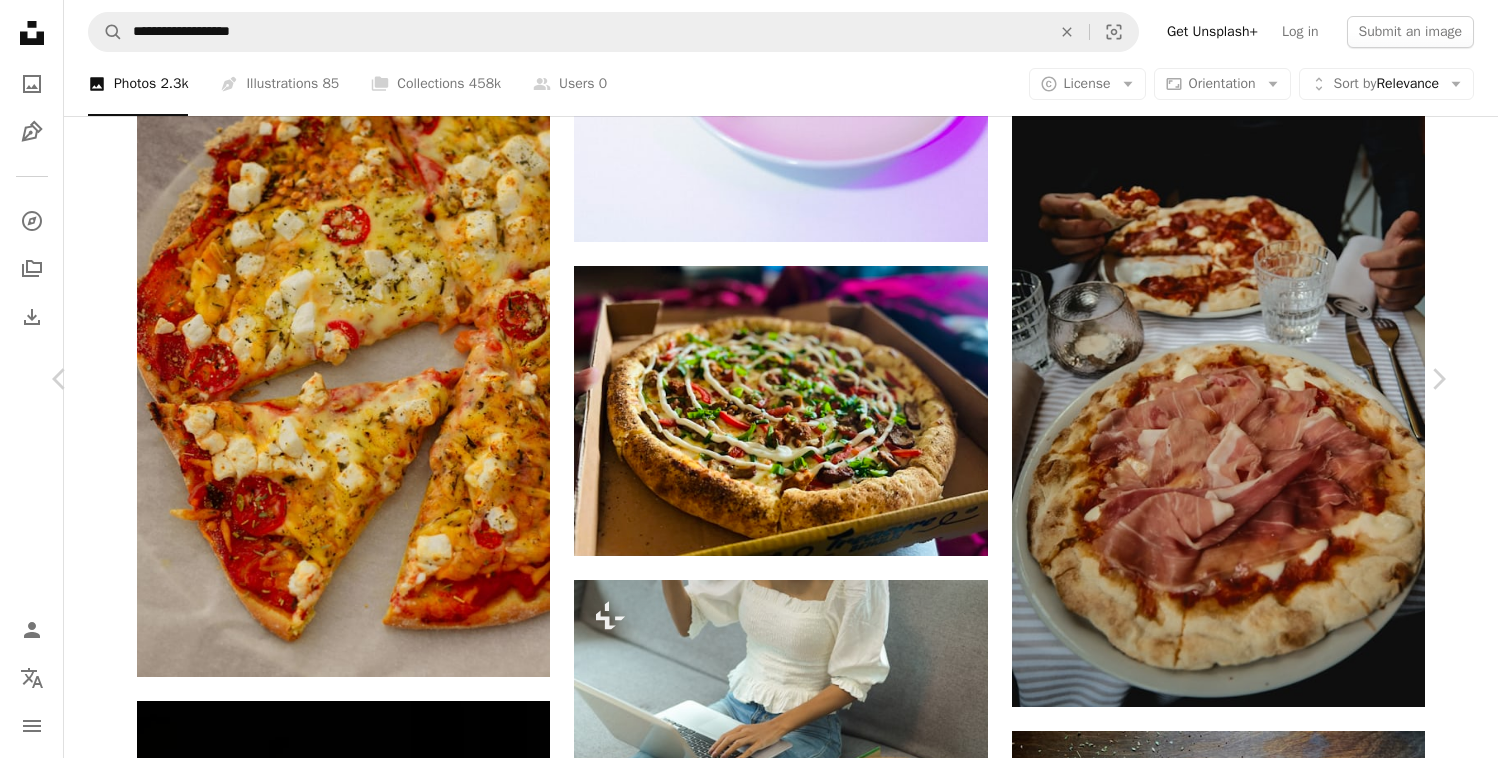click on "[FIRST]-[LAST] Available for hire A checkmark inside of a circle A heart A plus sign Download free Chevron down" at bounding box center [741, 3653] 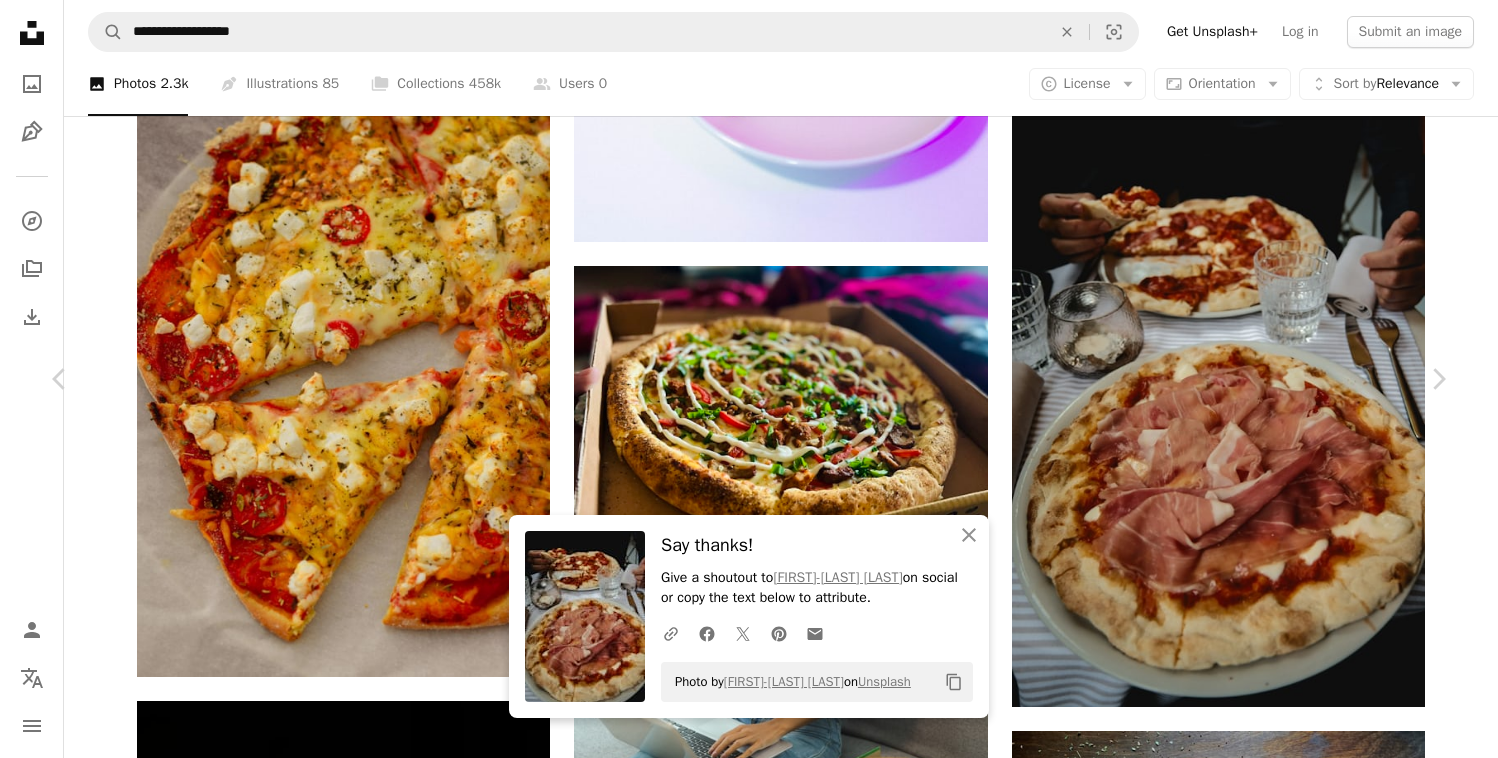 click on "An X shape Chevron left Chevron right [FIRST]-[LAST] on social or copy the text below to attribute. A URL sharing icon (chains) Facebook icon X (formerly Twitter) icon Pinterest icon An envelope Photo by [FIRST]-[LAST] on Unsplash
Copy content [FIRST]-[LAST] Available for hire A checkmark inside of a circle A heart A plus sign Download free Chevron down Zoom in Views 8,242 Downloads 93 A forward-right arrow Share Info icon Info More Actions Calendar outlined Published on May 23, 2025 Camera FUJIFILM, X-S10 Safety Free to use under the Unsplash License food woman human wedding female pizza adult meat bride meal brunch fork cutlery food presentation Free pictures Browse premium related images on iStock | Save 20% with code UNSPLASH20 View more on iStock ↗ Related images A heart A plus sign Raphael Dalagnol Arrow pointing down A heart A plus sign Jay Wennington Available for hire A checkmark inside of a circle Arrow pointing down" at bounding box center [749, 3985] 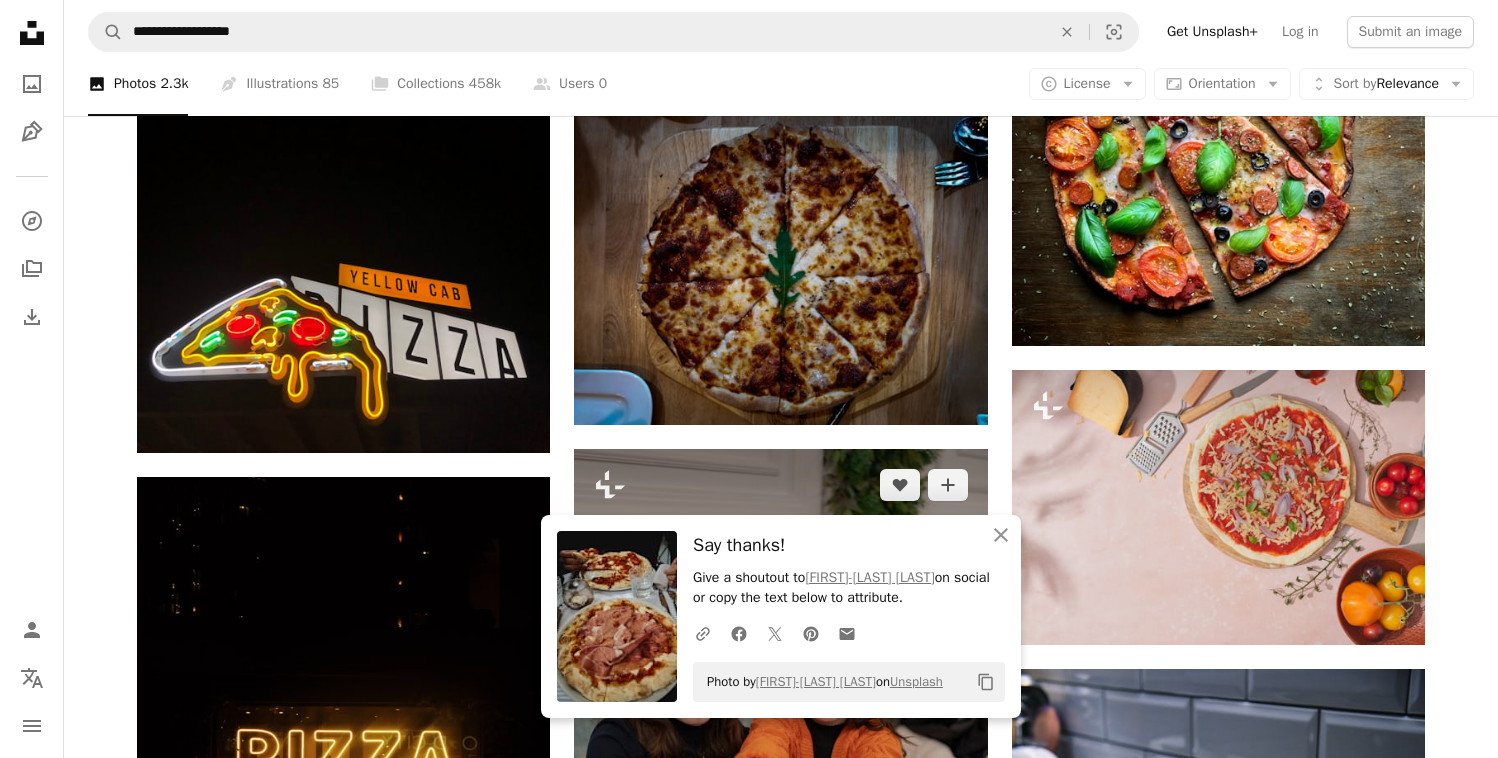 scroll, scrollTop: 16812, scrollLeft: 0, axis: vertical 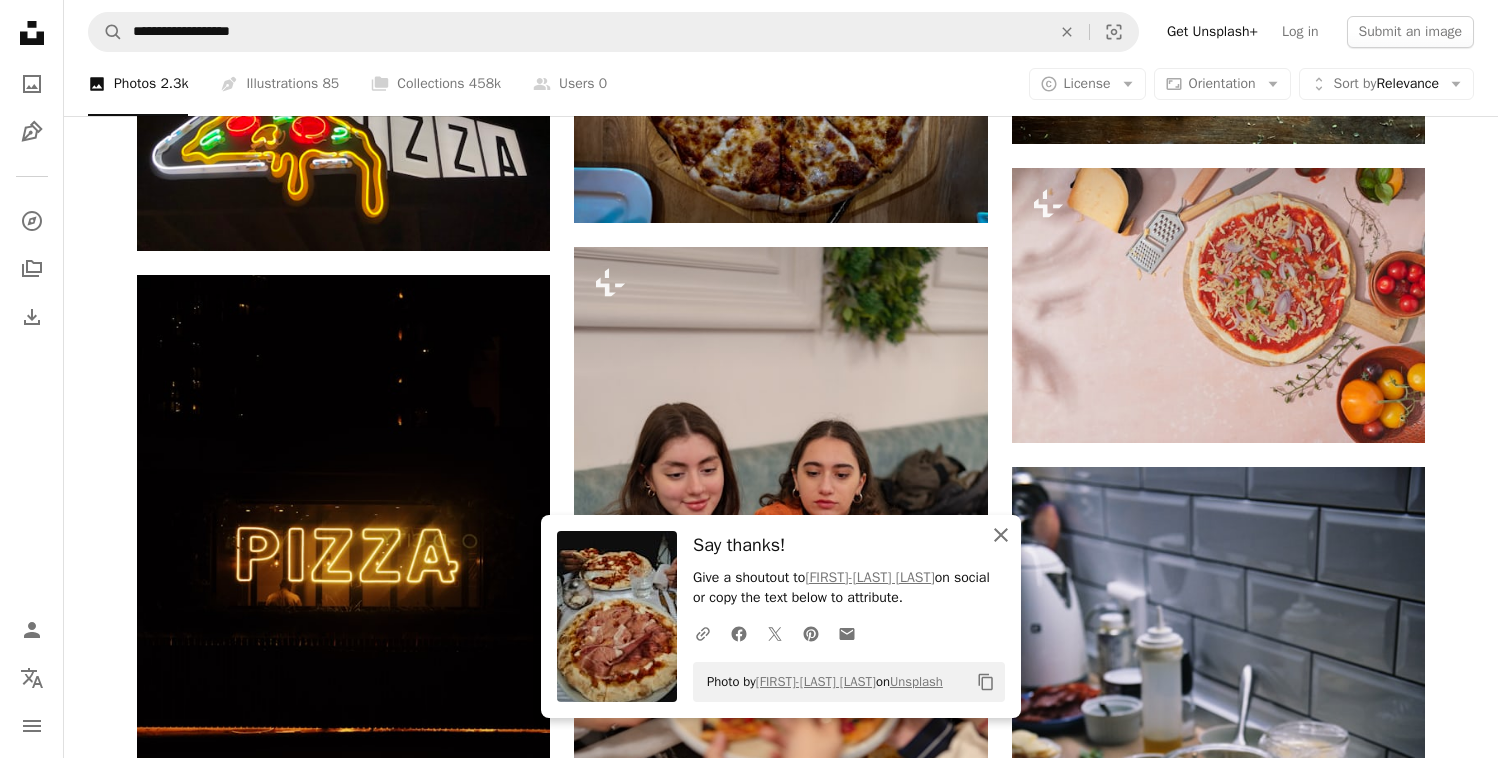 click on "An X shape" 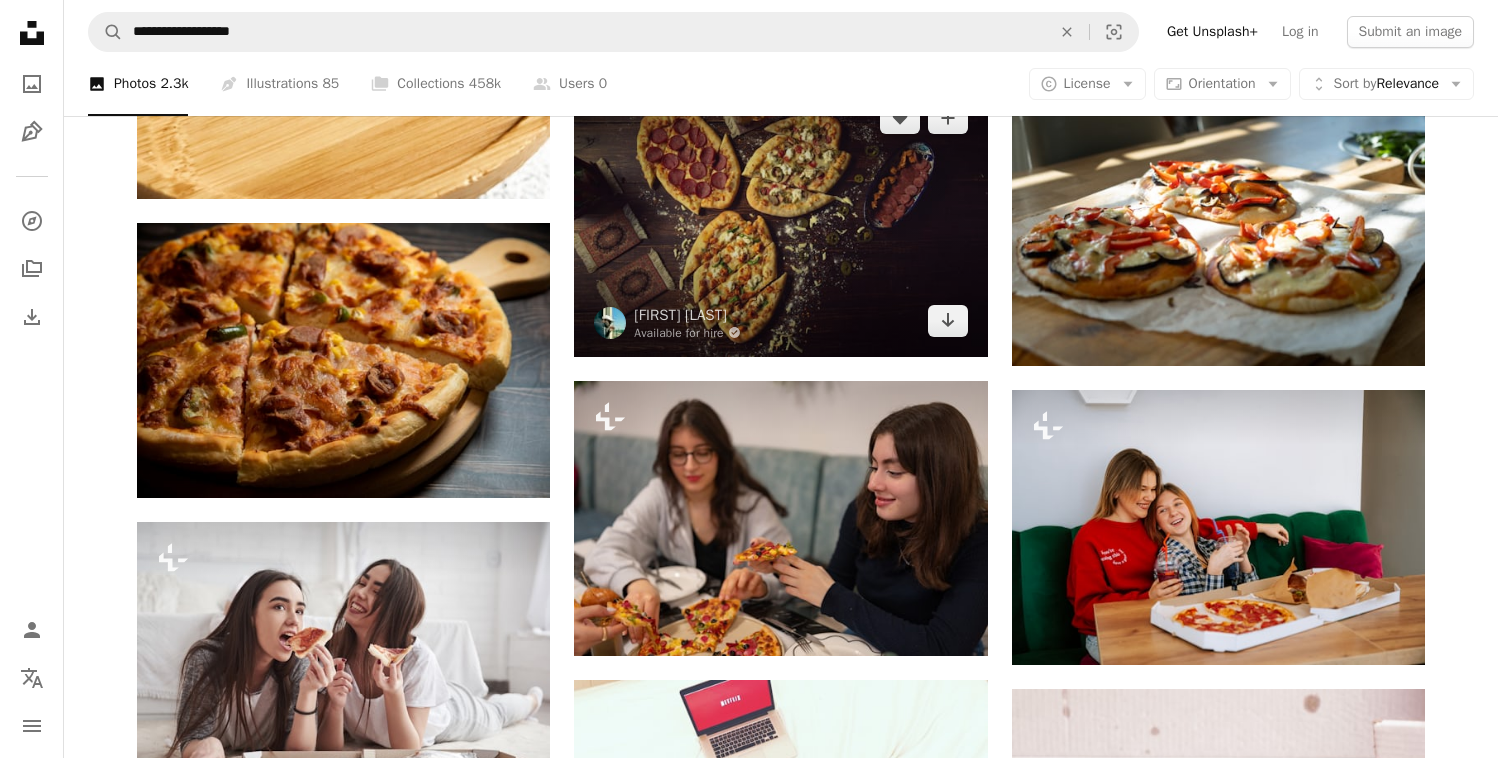 scroll, scrollTop: 20668, scrollLeft: 0, axis: vertical 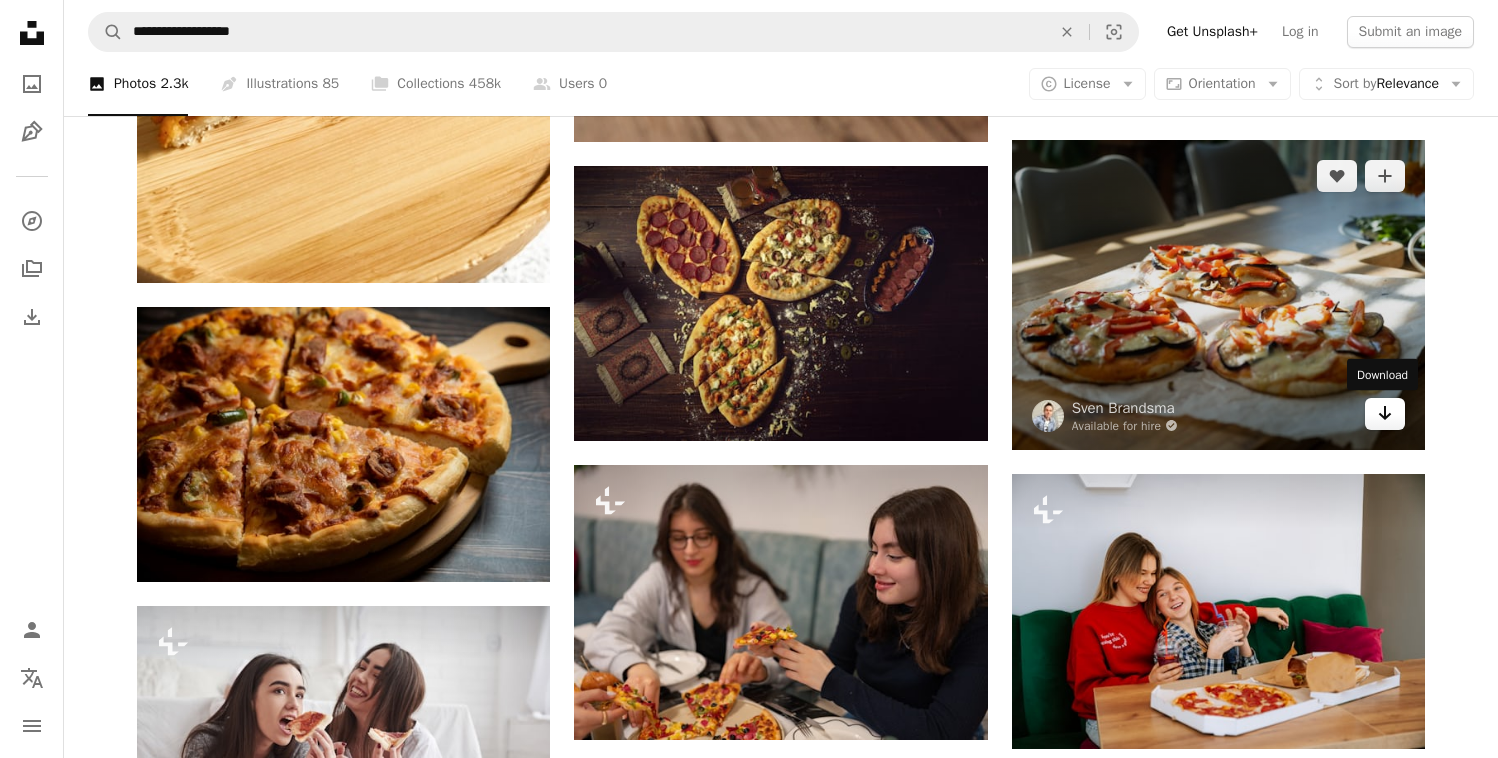 click on "Arrow pointing down" at bounding box center (1385, 414) 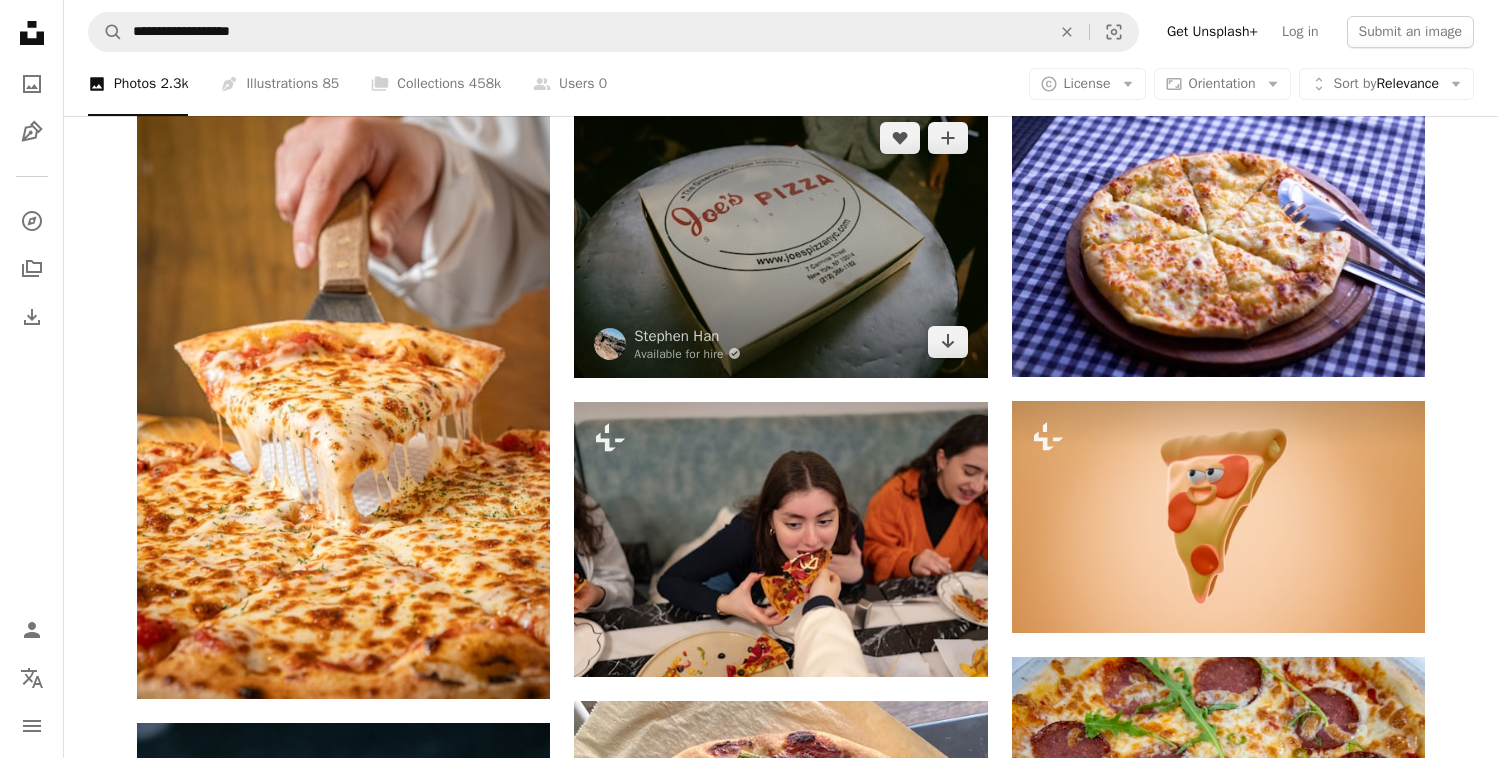 scroll, scrollTop: 33083, scrollLeft: 0, axis: vertical 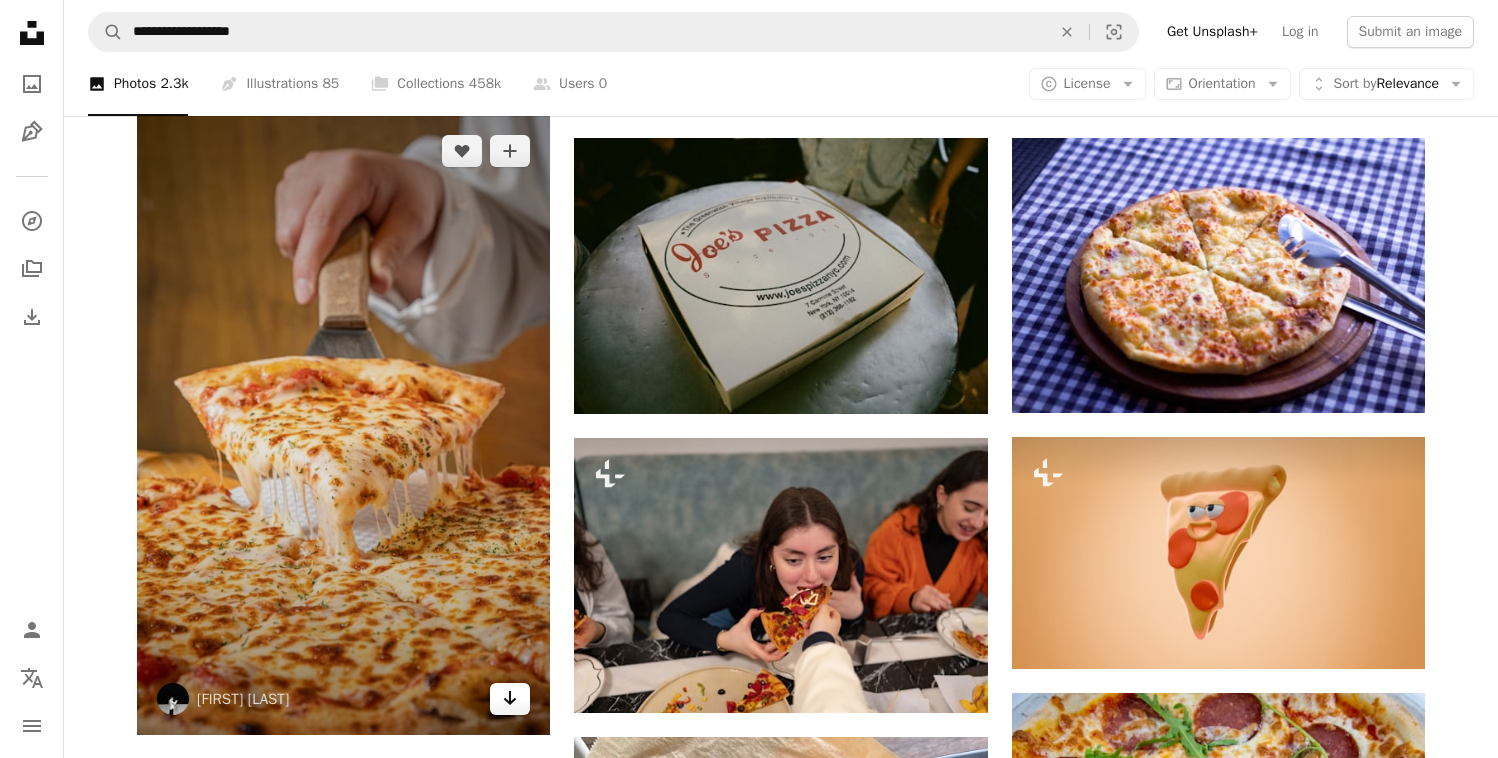 click on "Arrow pointing down" 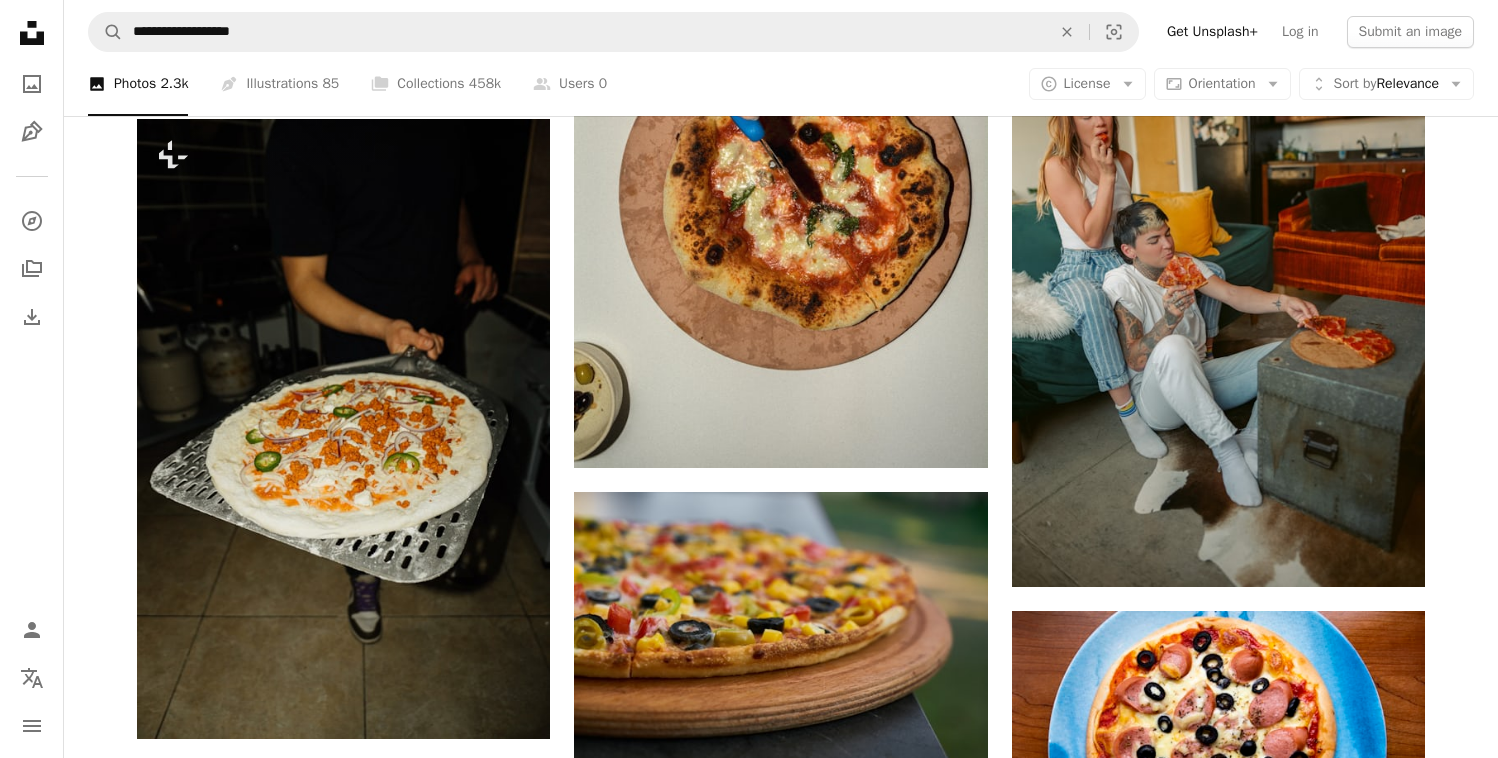 scroll, scrollTop: 45649, scrollLeft: 0, axis: vertical 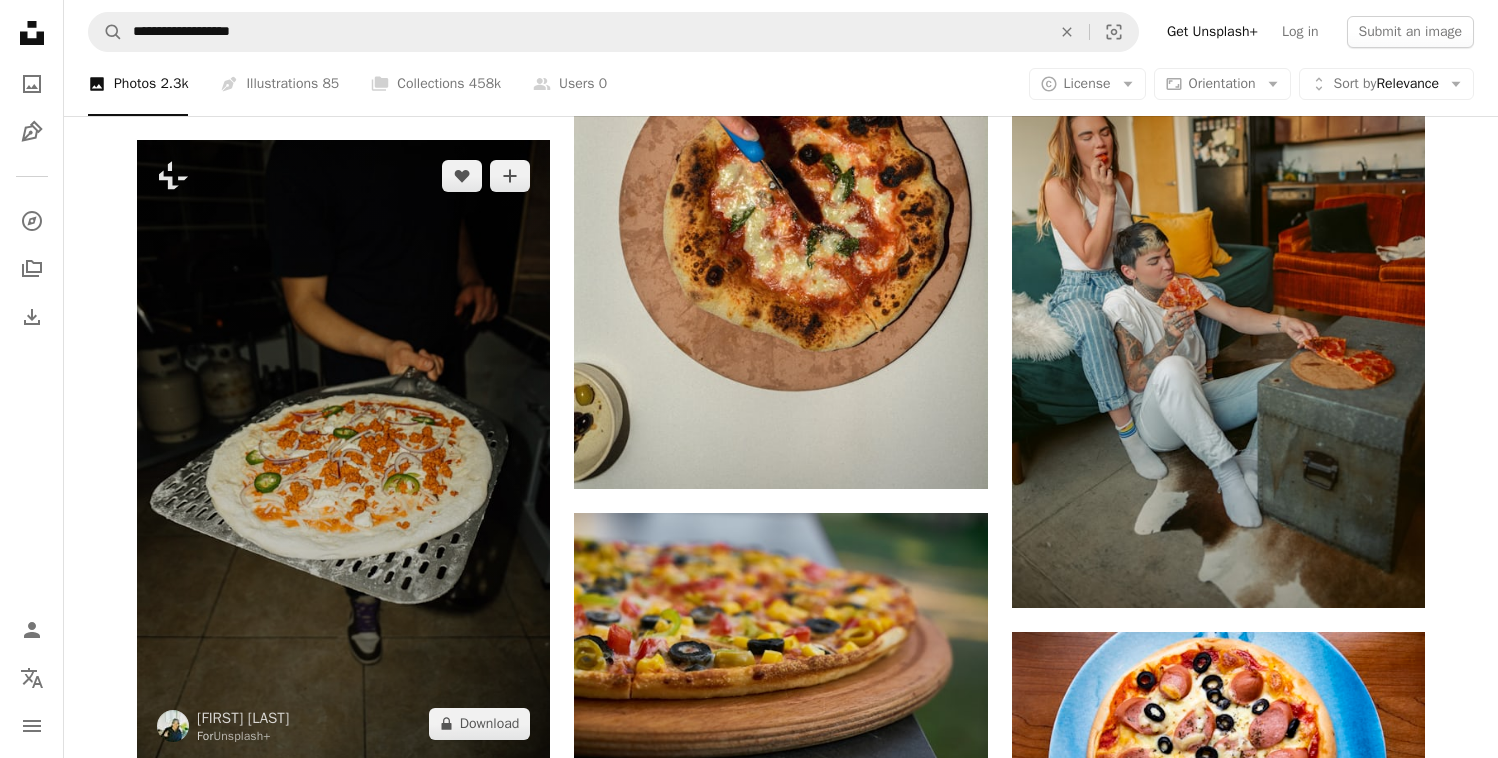 click at bounding box center [343, 450] 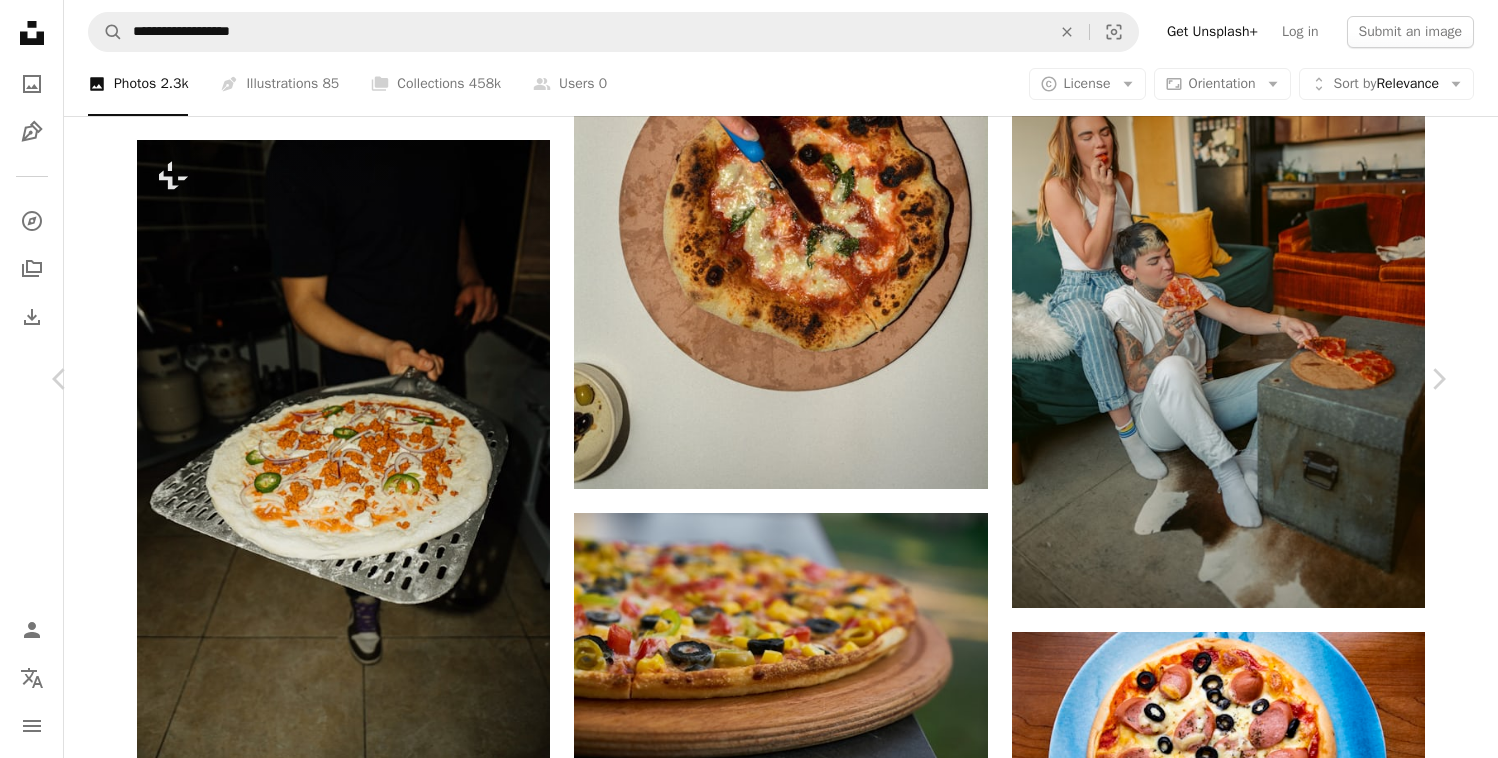 click on "Zoom in" at bounding box center (741, 6233) 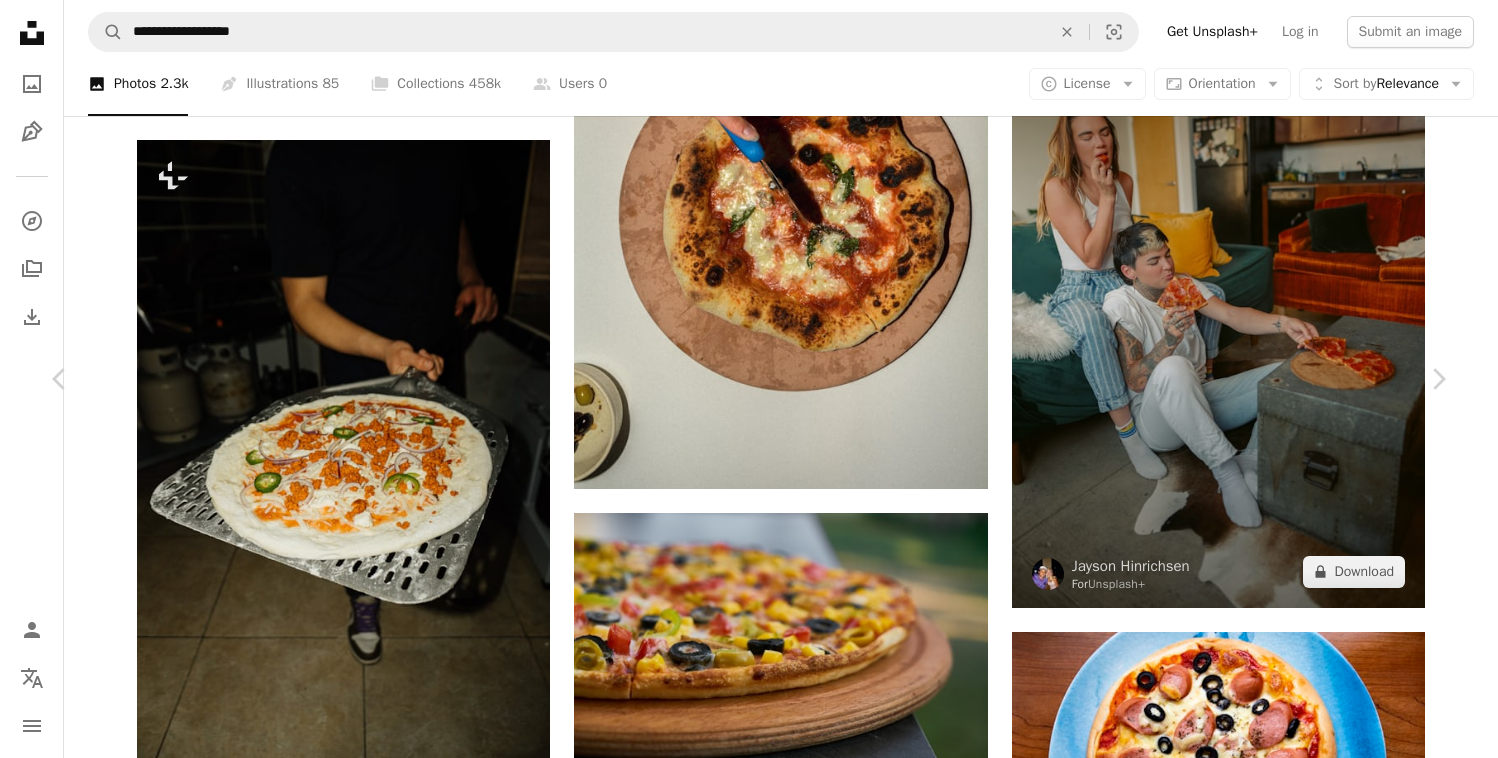 drag, startPoint x: 1401, startPoint y: 154, endPoint x: 1270, endPoint y: 321, distance: 212.24985 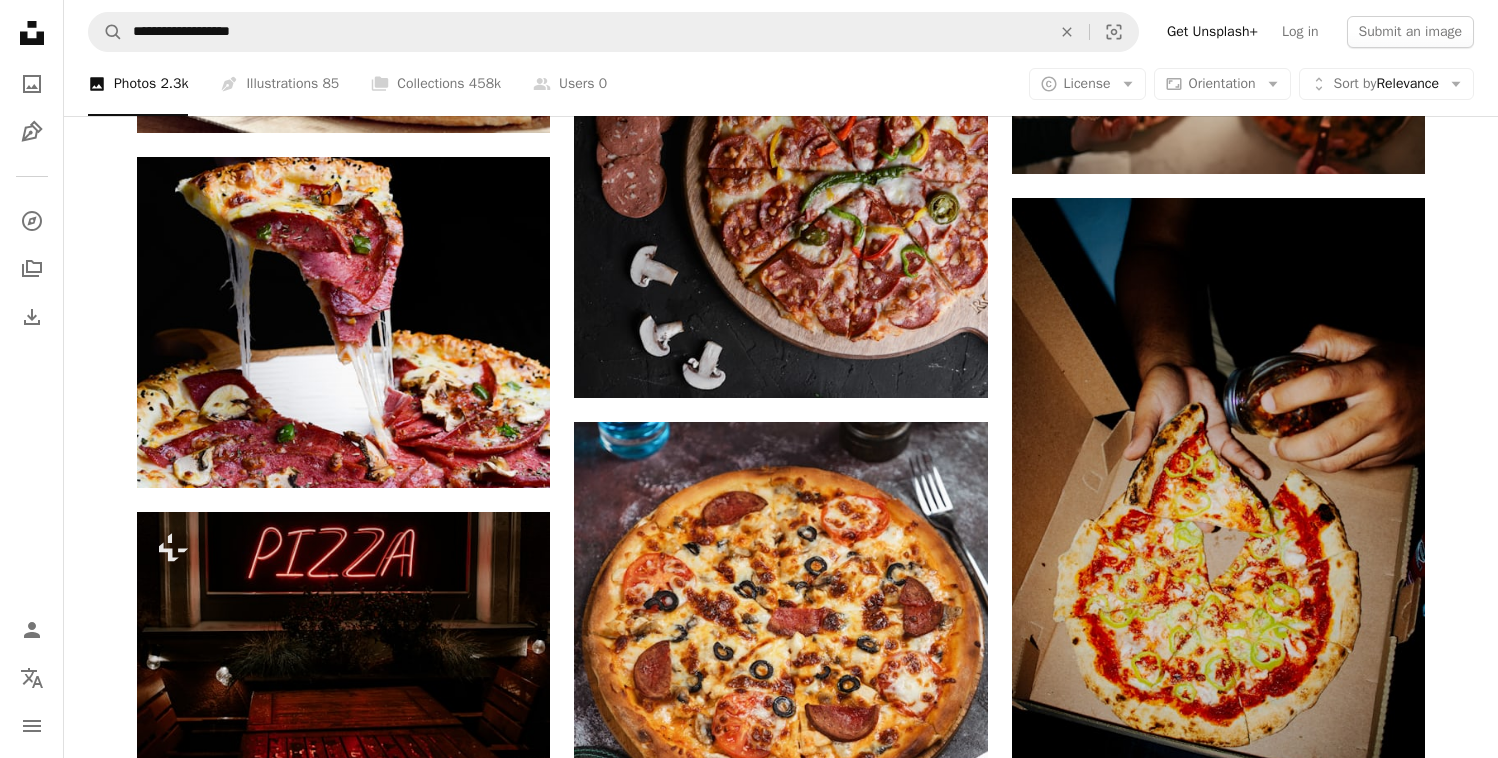 scroll, scrollTop: 48190, scrollLeft: 0, axis: vertical 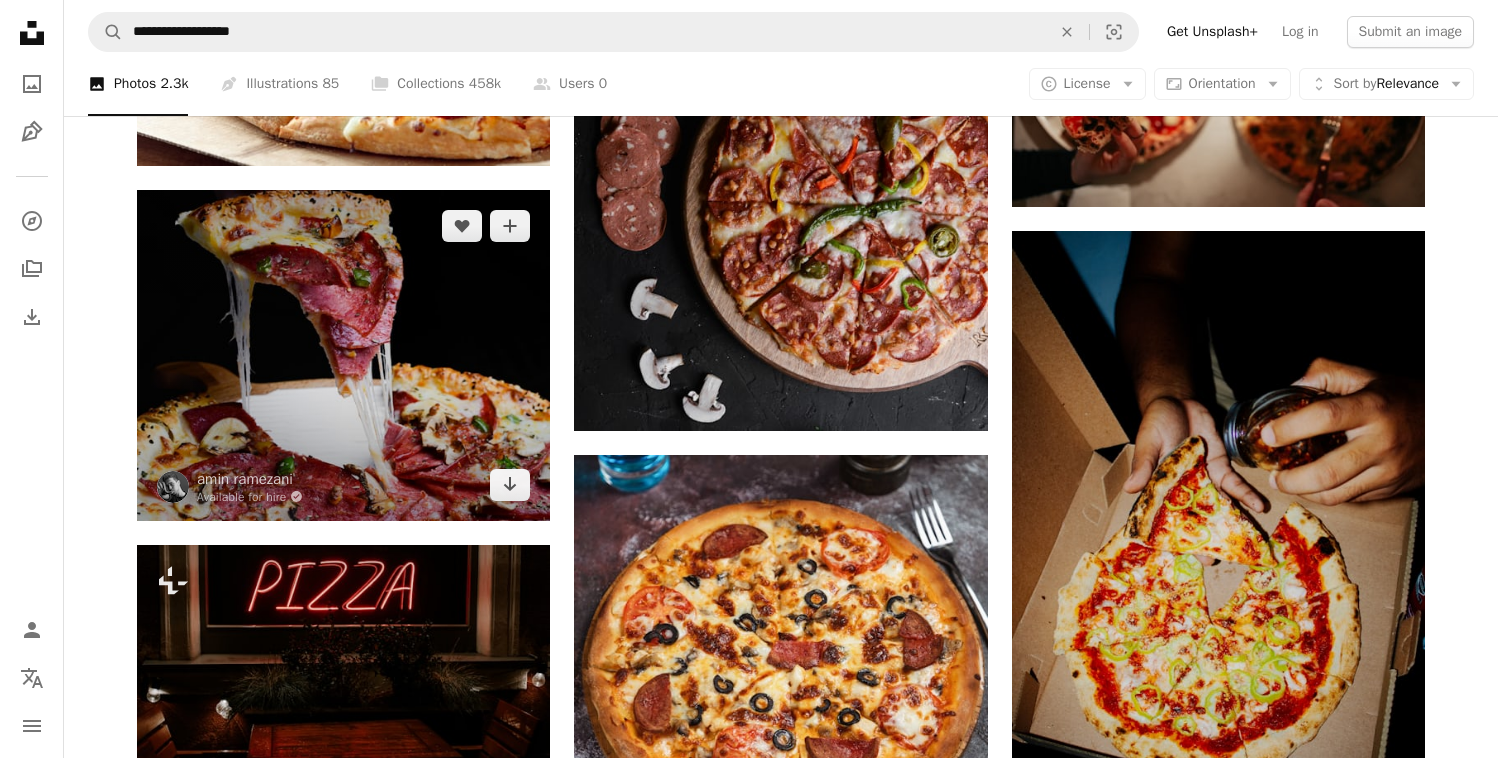 click at bounding box center [343, 355] 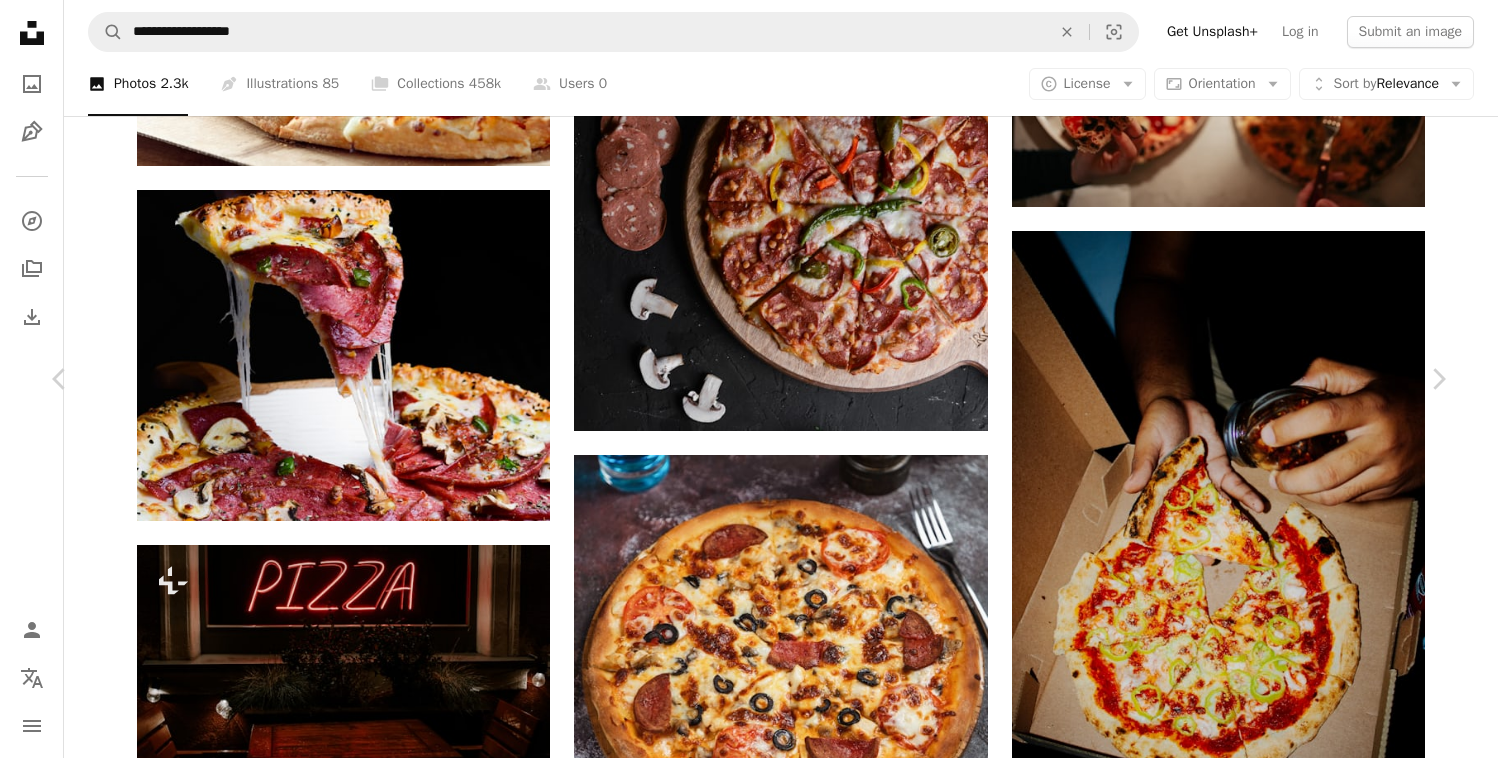 scroll, scrollTop: 6, scrollLeft: 0, axis: vertical 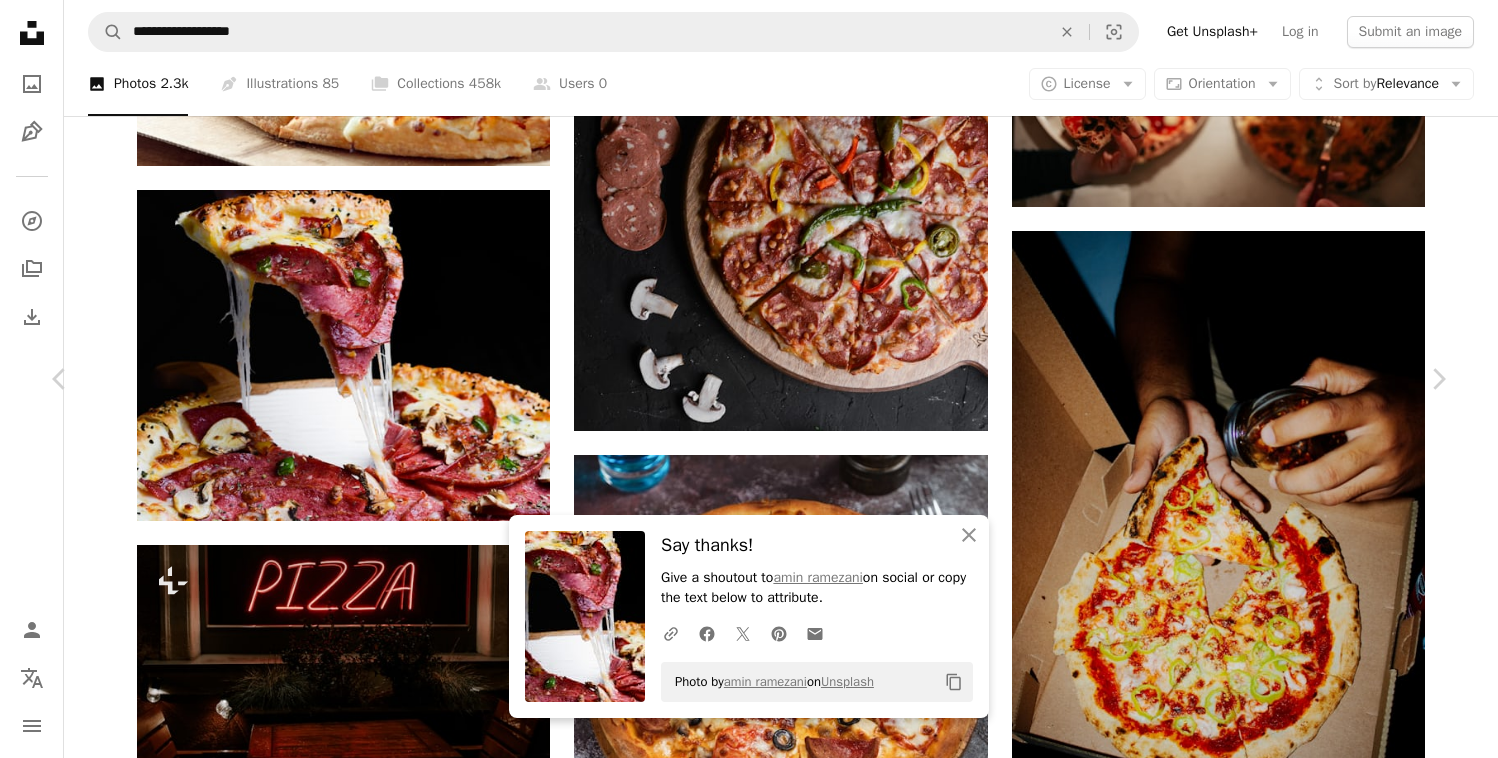 click on "Zoom in" at bounding box center (741, 3686) 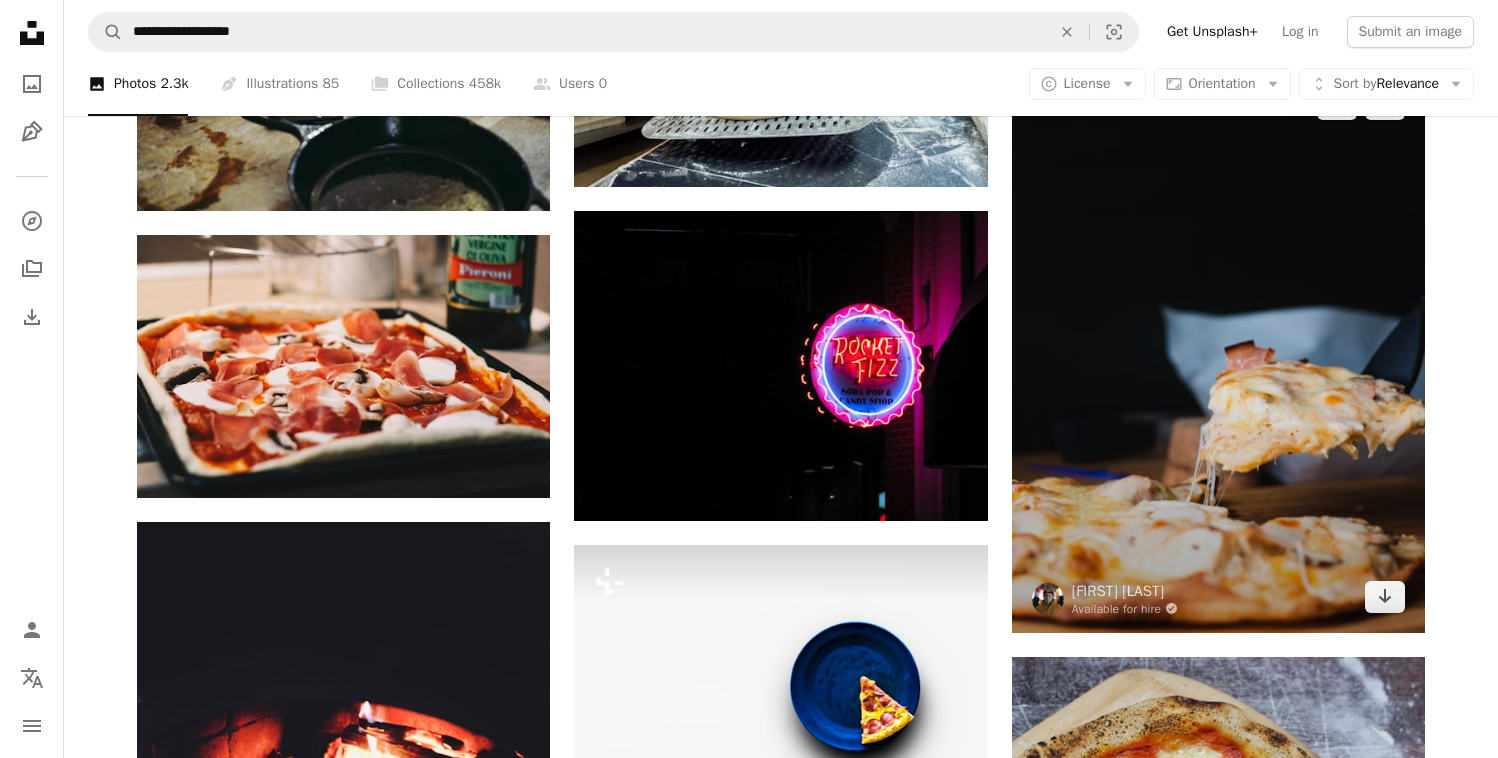scroll, scrollTop: 74306, scrollLeft: 0, axis: vertical 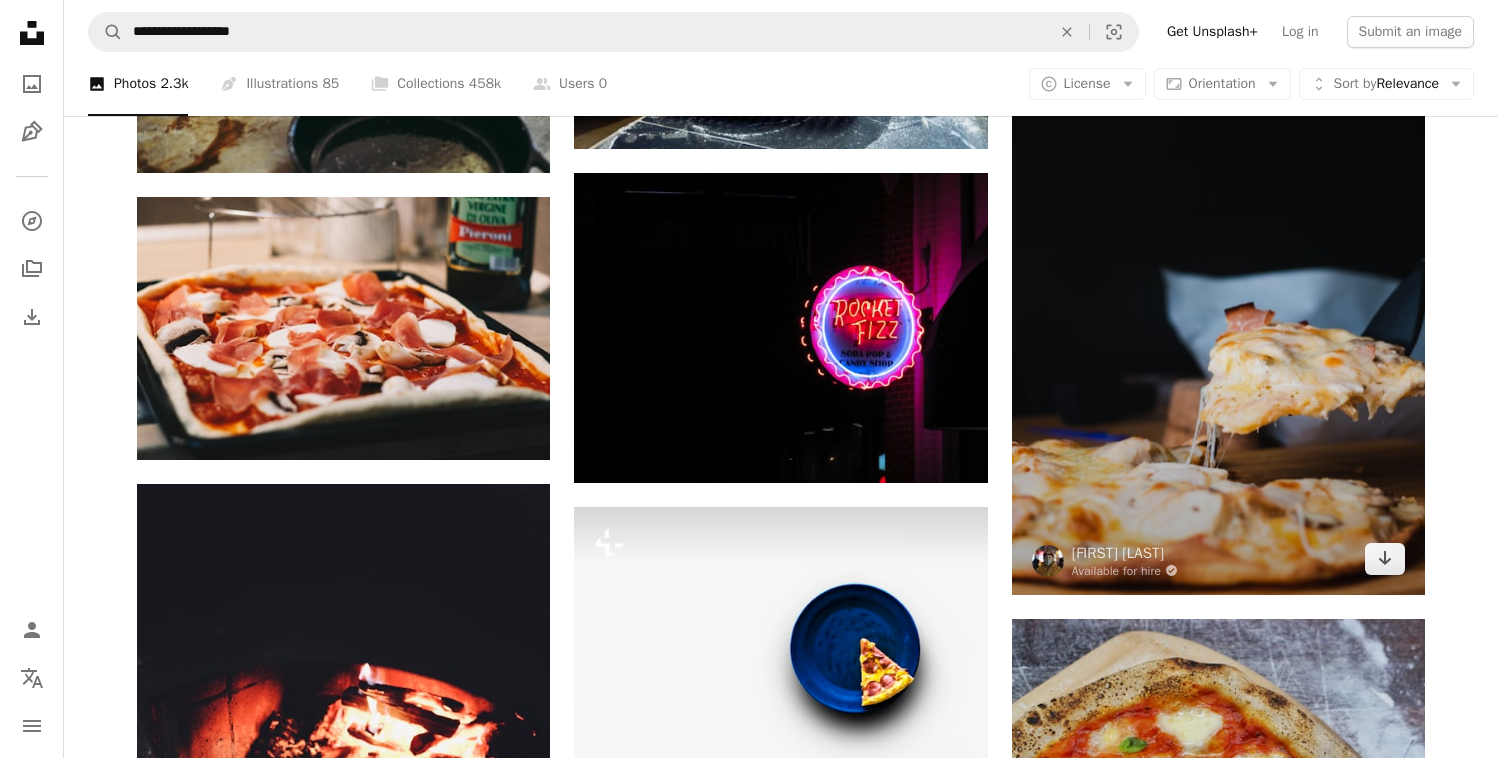 click at bounding box center (1218, 312) 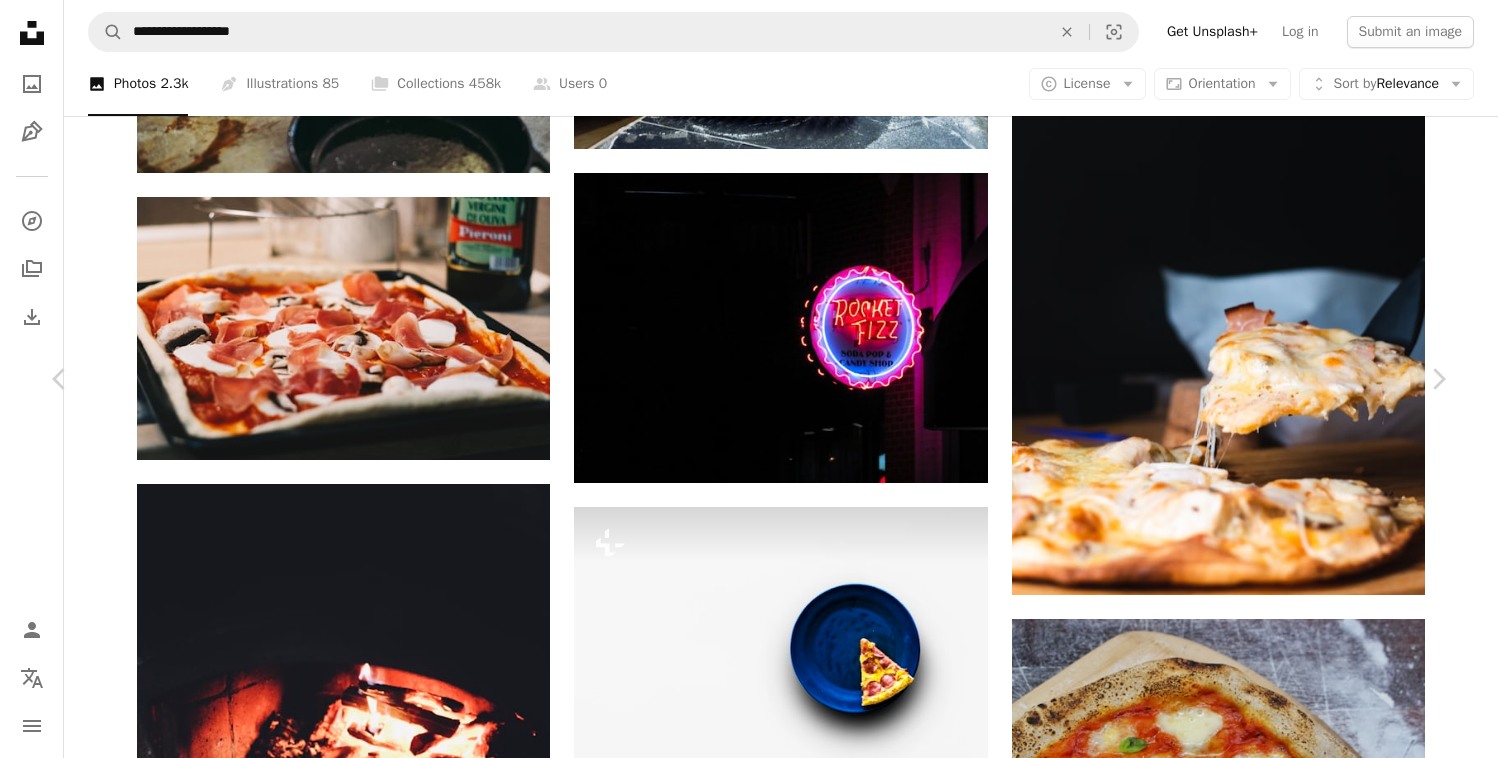 scroll, scrollTop: 5100, scrollLeft: 0, axis: vertical 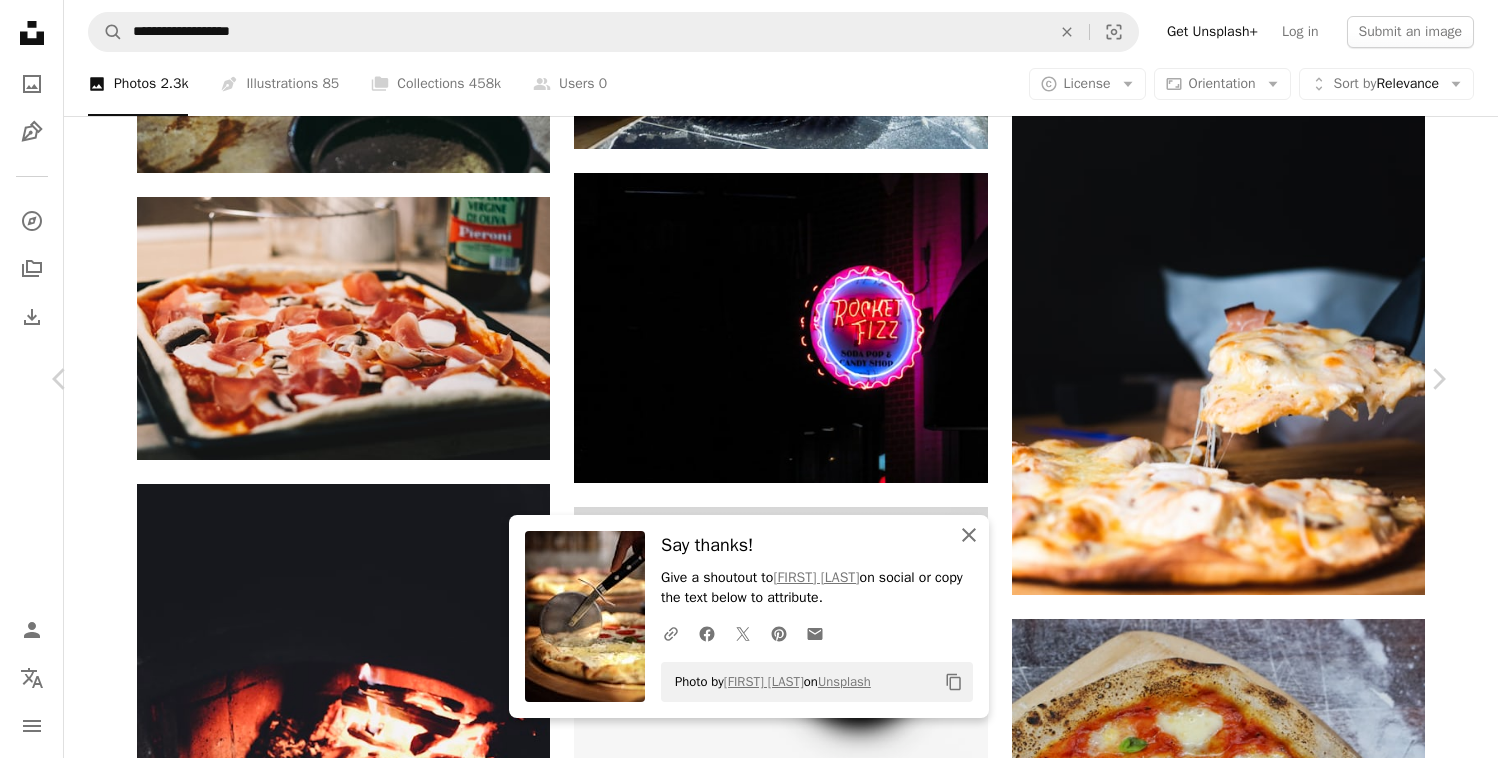 click 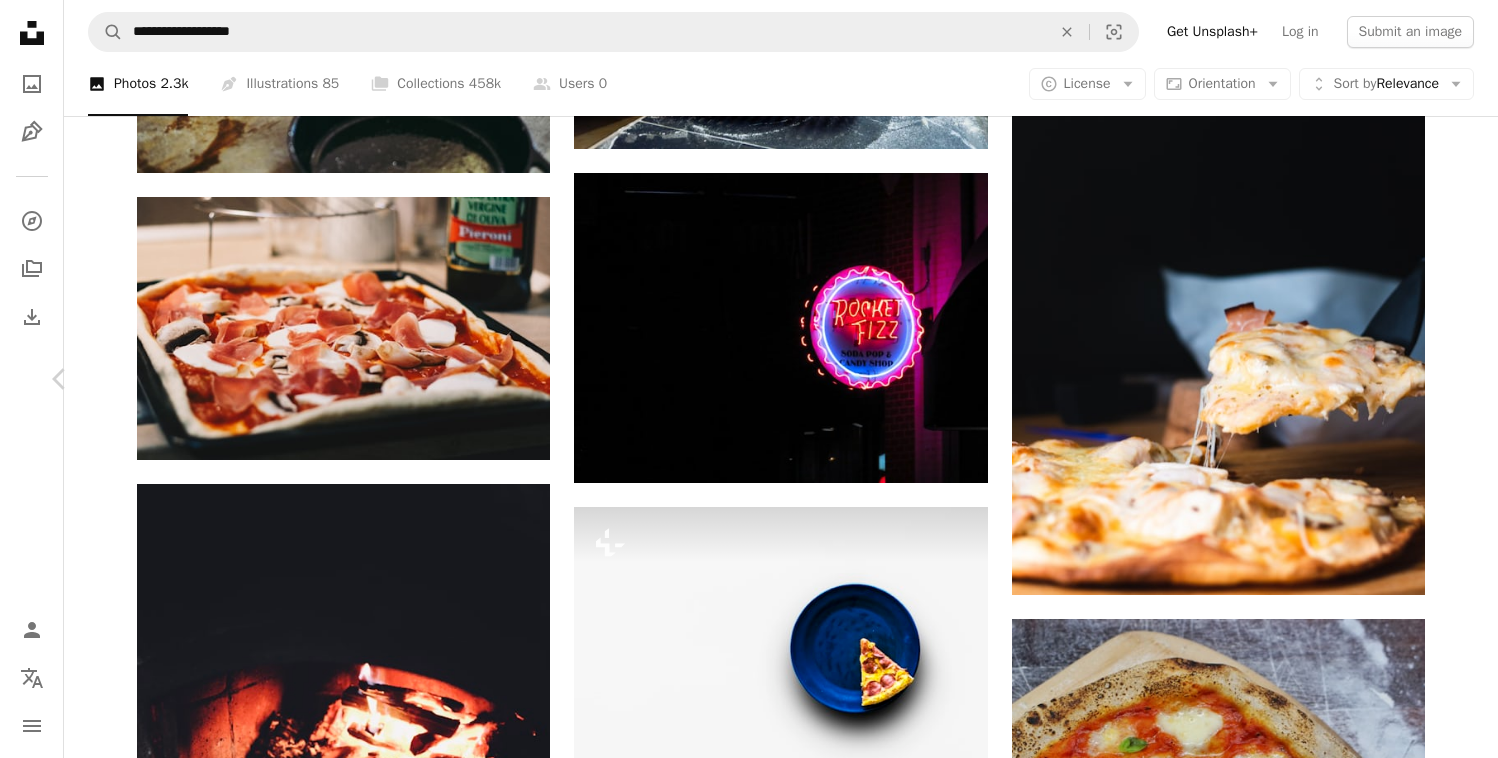 click on "Chevron right" at bounding box center (1438, 379) 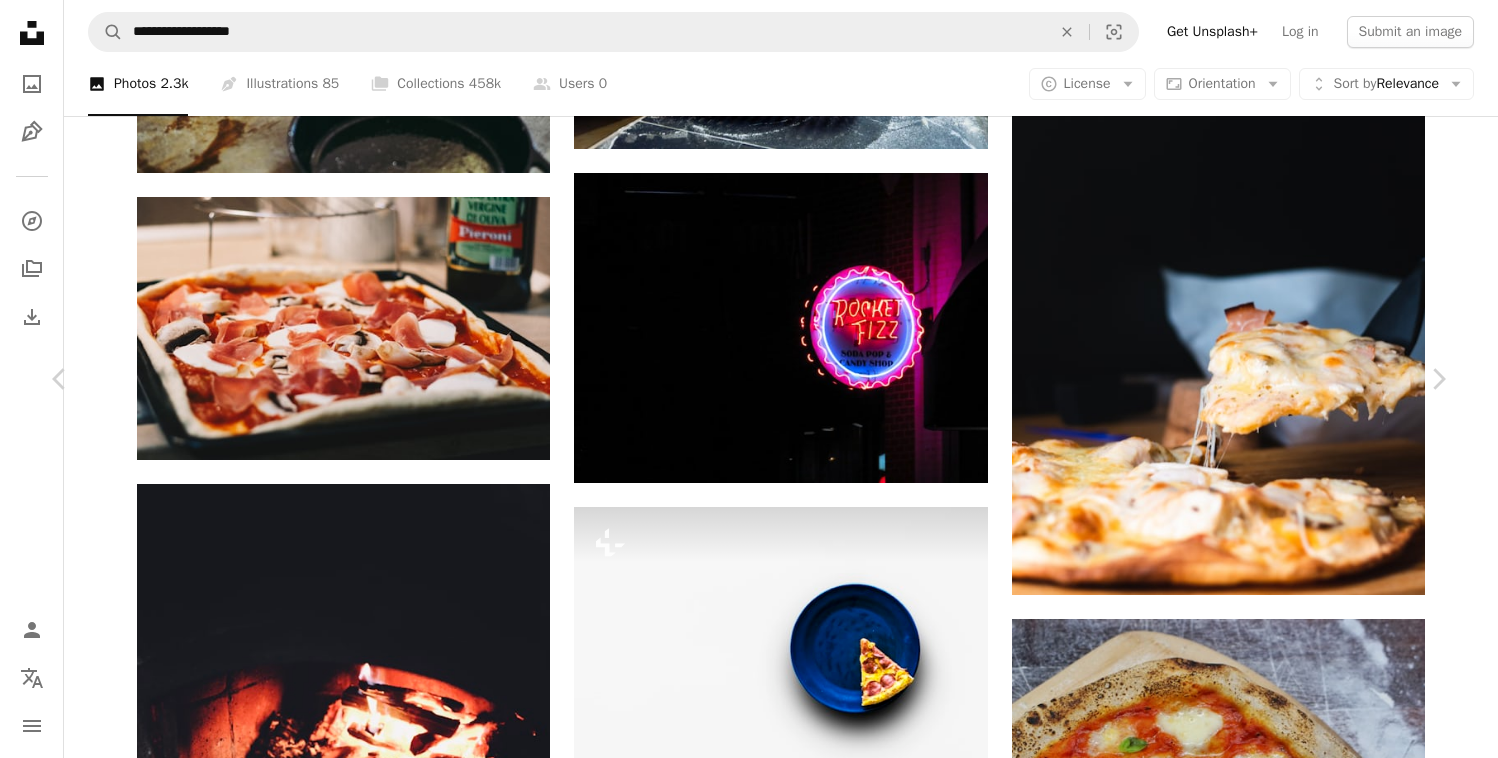 click on "An X shape Chevron left Chevron right [FIRST] [LAST] For  Unsplash+ A heart A plus sign A lock Download Zoom in A forward-right arrow Share More Actions Food and drinks › Pizza Calendar outlined Published on  [MONTH] [DAY], [YEAR] Safety Licensed under the  Unsplash+ License pizza fast food eating takeaway at home takeaway food takeout food Free stock photos From this series Chevron right Plus sign for Unsplash+ Plus sign for Unsplash+ Plus sign for Unsplash+ Plus sign for Unsplash+ Plus sign for Unsplash+ Plus sign for Unsplash+ Plus sign for Unsplash+ Plus sign for Unsplash+ Plus sign for Unsplash+ Plus sign for Unsplash+ Related images Plus sign for Unsplash+ A heart A plus sign [FIRST] [LAST] For  Unsplash+ A lock Download Plus sign for Unsplash+ A heart A plus sign [FIRST] [LAST] For  Unsplash+ A lock Download Plus sign for Unsplash+ A heart A plus sign [FIRST] [LAST] For  Unsplash+ A lock Download Plus sign for Unsplash+ For" at bounding box center [749, 5209] 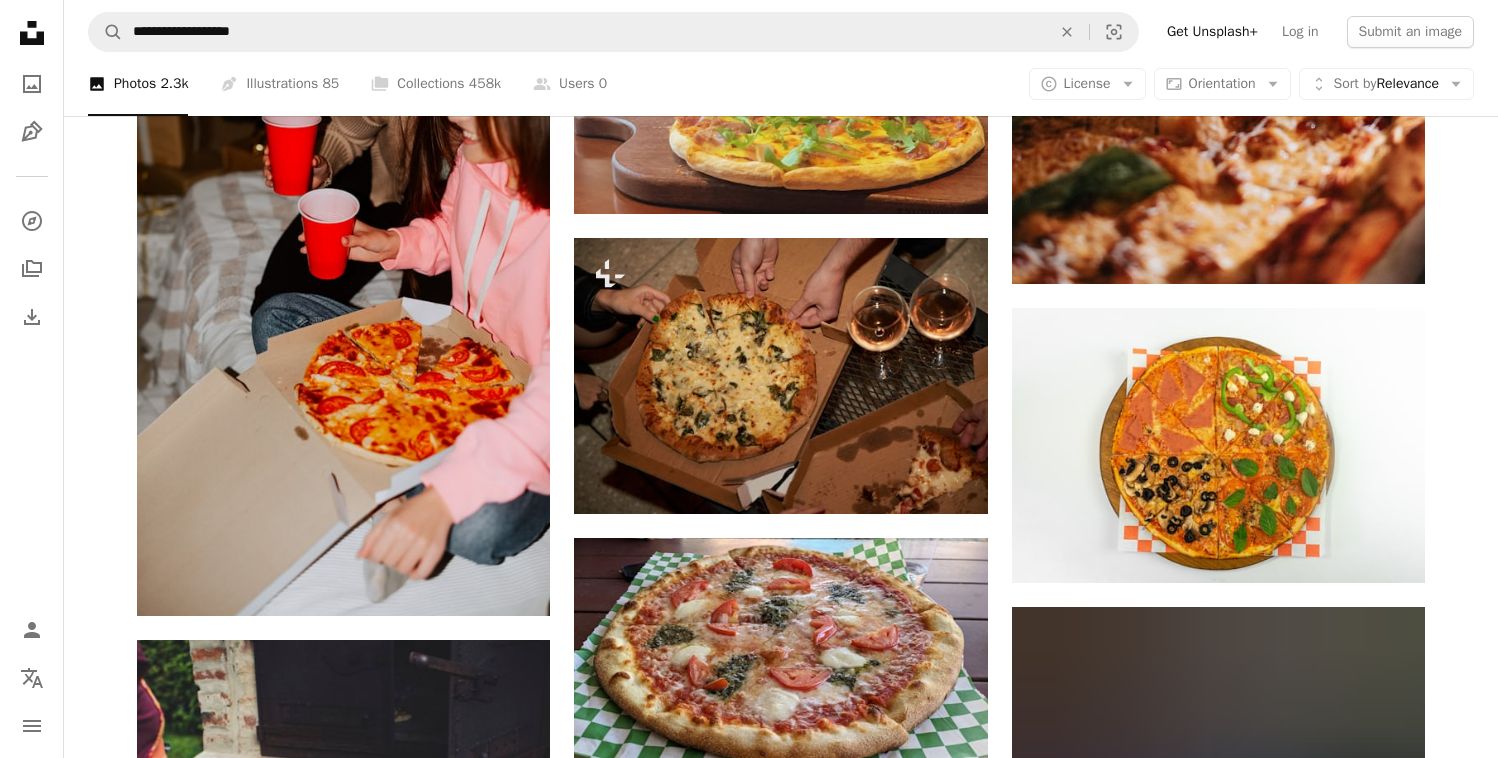scroll, scrollTop: 76408, scrollLeft: 0, axis: vertical 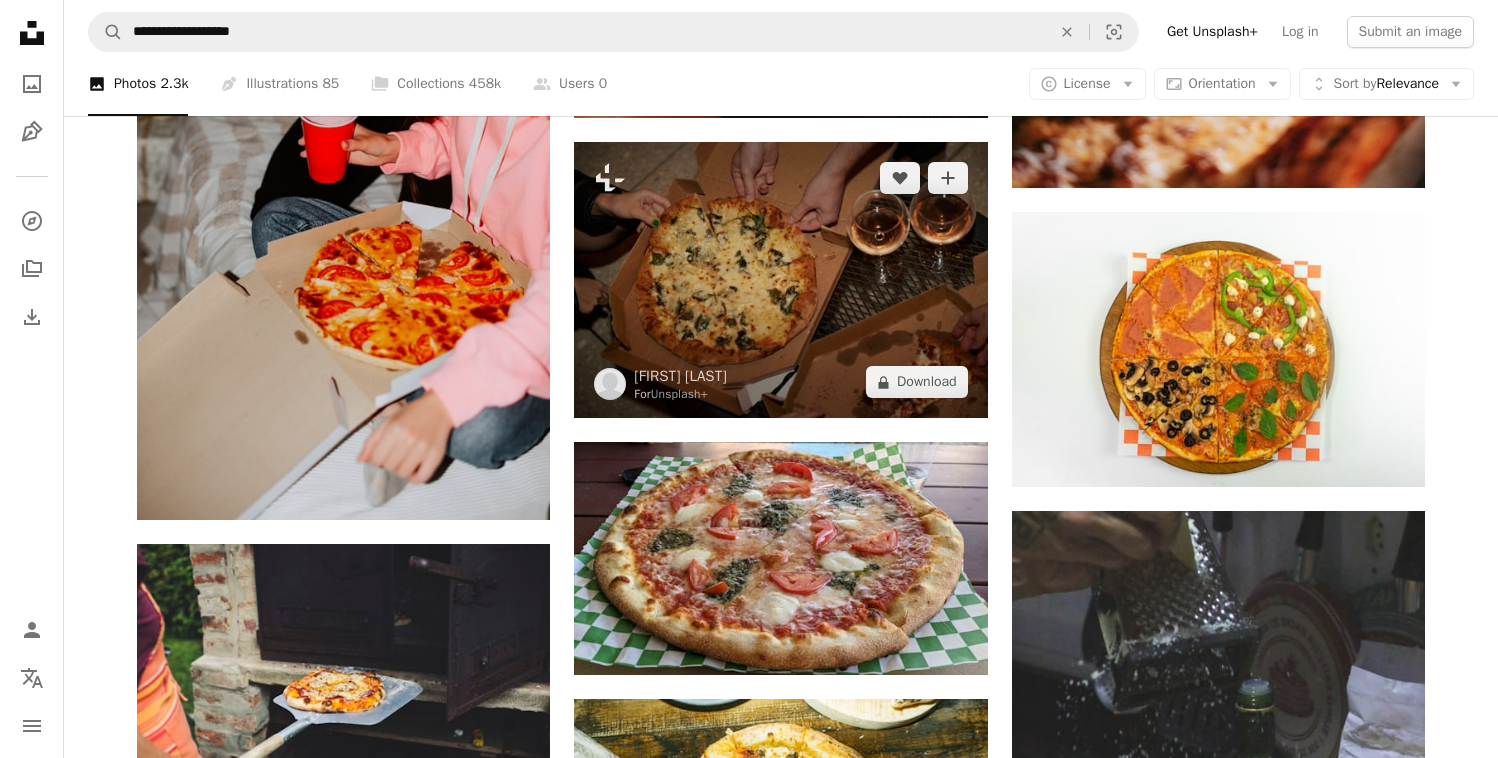 click at bounding box center (780, 280) 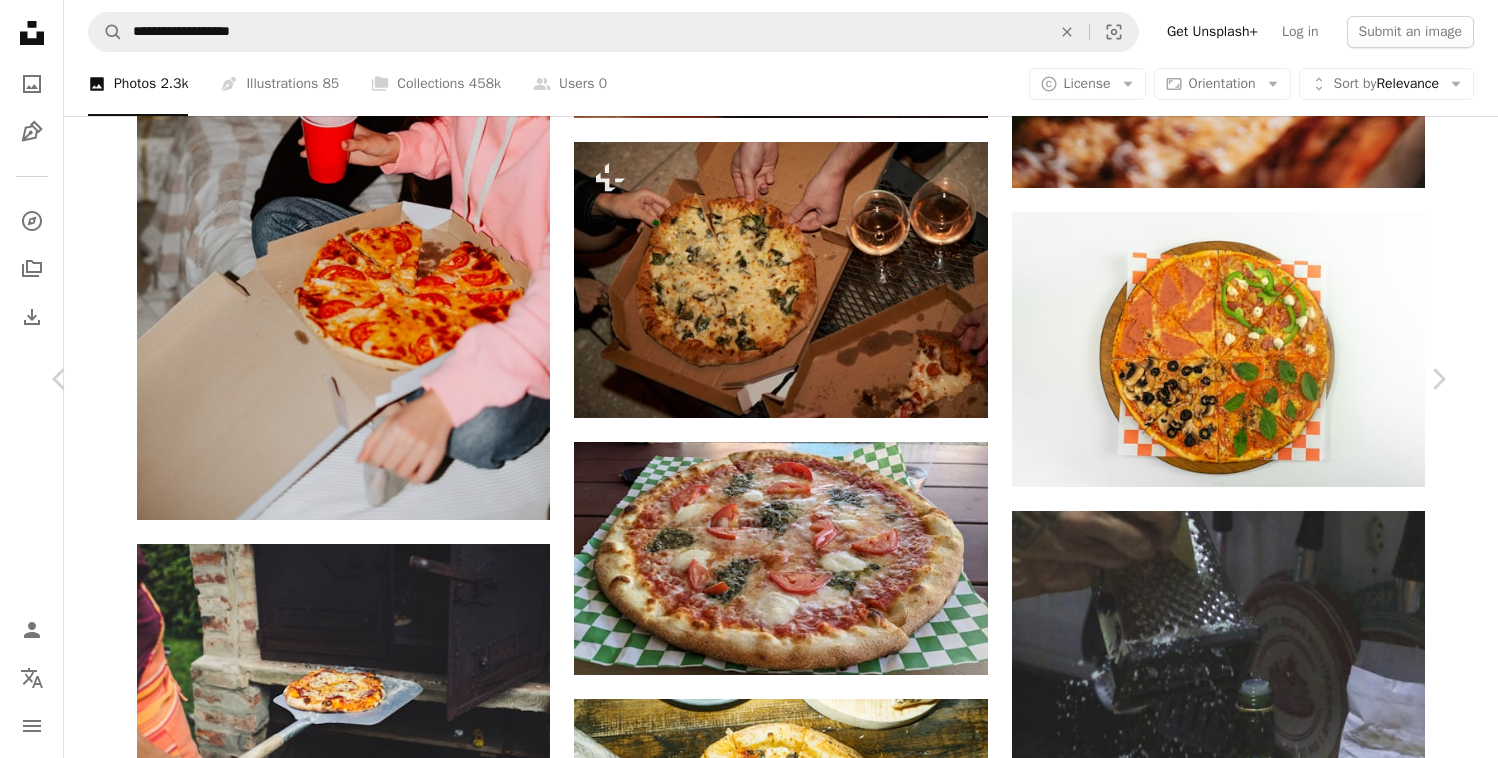 click on "A lock Download" at bounding box center (1287, 6202) 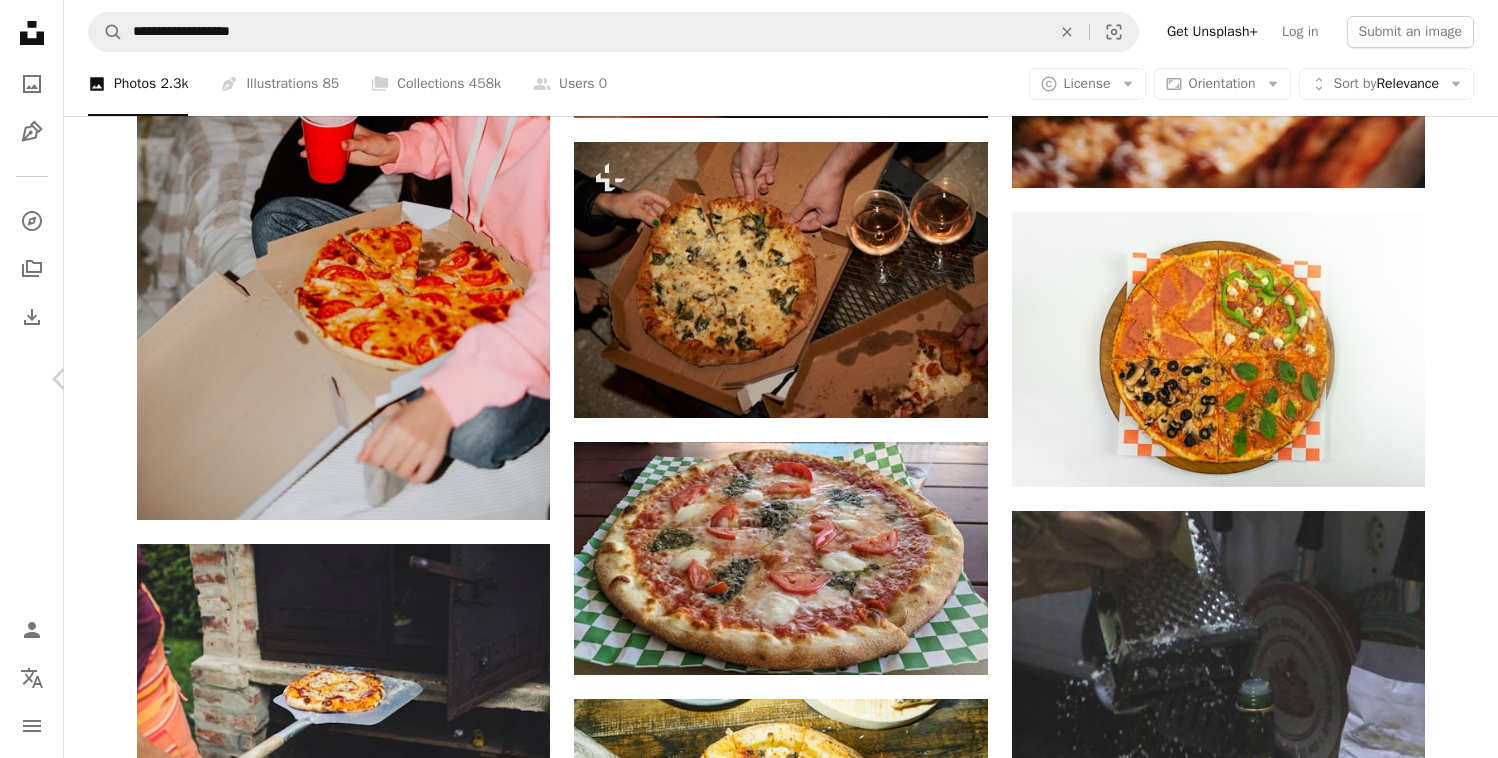 click on "Chevron right" at bounding box center (1438, 379) 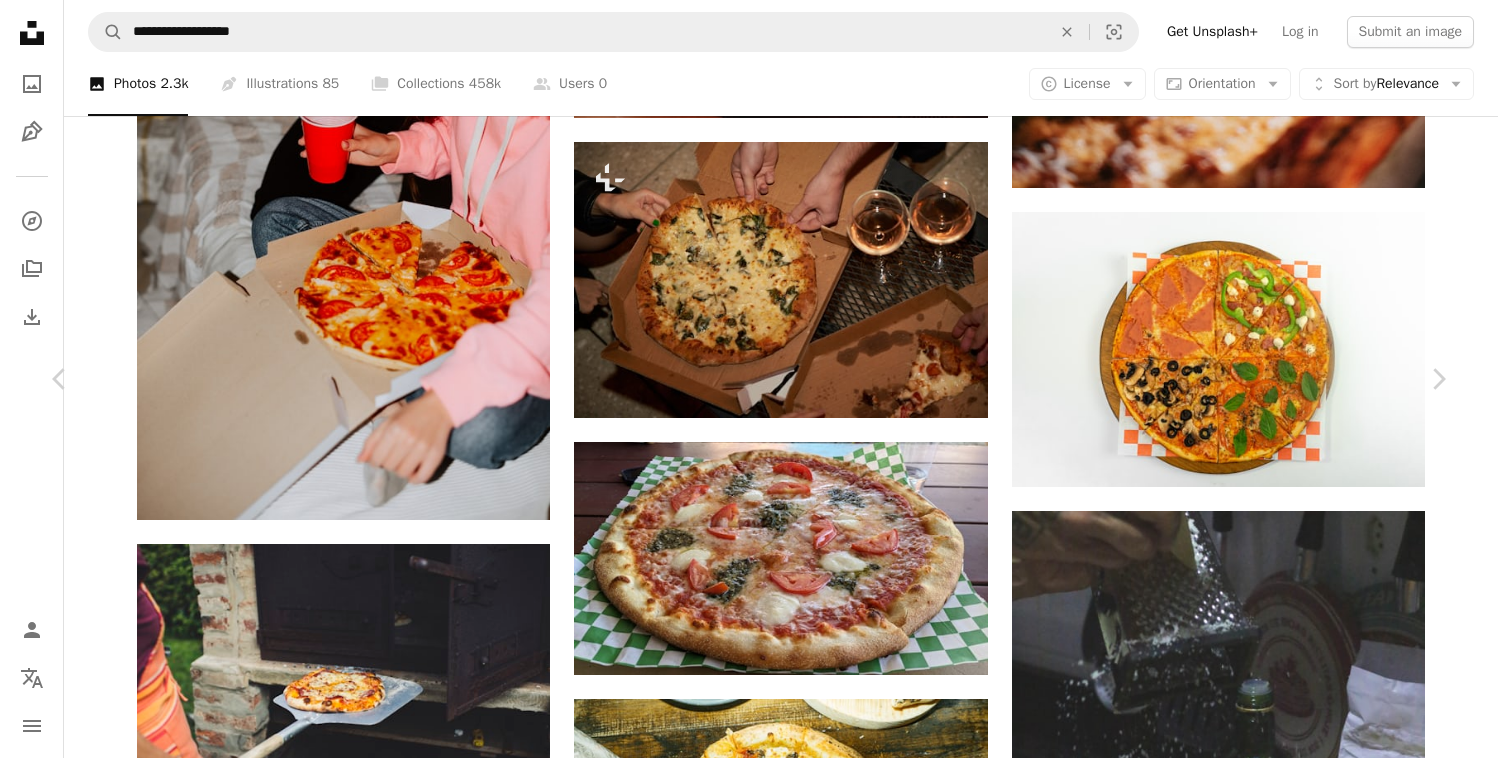 click on "An X shape Chevron left Chevron right [FIRST] [LAST] Available for hire A checkmark inside of a circle A heart A plus sign Download free Chevron down Zoom in Views 36,354 Downloads 397 A forward-right arrow Share Info icon Info More Actions A [ADJECTIVE] takeaway, [FOOD_ITEM]. From [BRAND] [CITY], [COUNTRY]. Photograph by [FIRST] [LAST]. A map marker [BRAND] [CITY], [COUNTRY], [COUNTRY]. Calendar outlined Published on  [MONTH] [DAY], [YEAR] Camera Canon, EOS 2000D Safety Free to use under the  Unsplash License food pizza fast food delicious food italian food italian hungry takeaway pepperoni pizza yummy tasty pepperoni woodfire pizza meat sheffield food presentation delicious Free images Browse premium related images on iStock  |  Save 20% with code UNSPLASH20 View more on iStock  ↗ Related images A heart A plus sign [FIRST] [LAST] For  Unsplash+ A lock Download" at bounding box center (749, 6534) 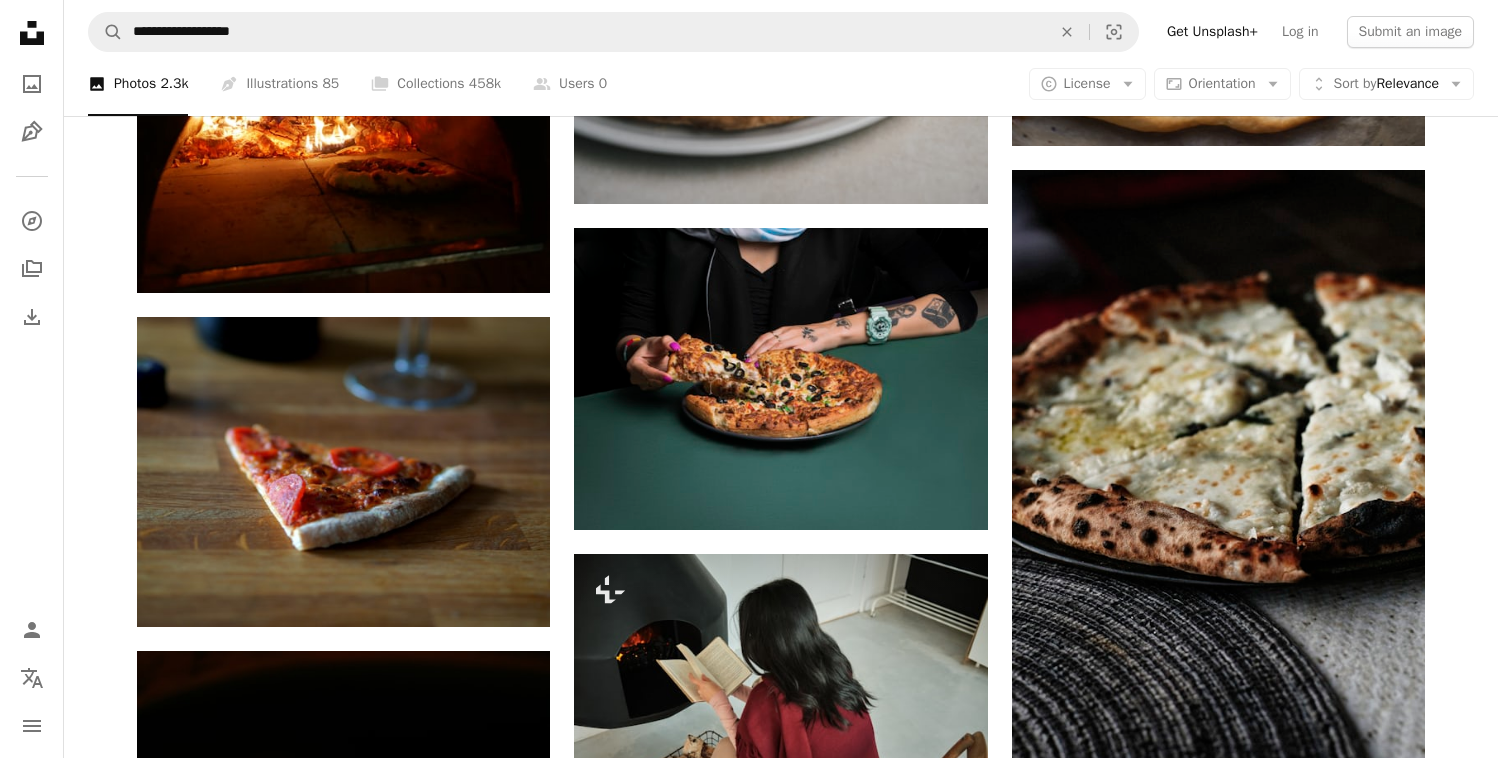 scroll, scrollTop: 103860, scrollLeft: 0, axis: vertical 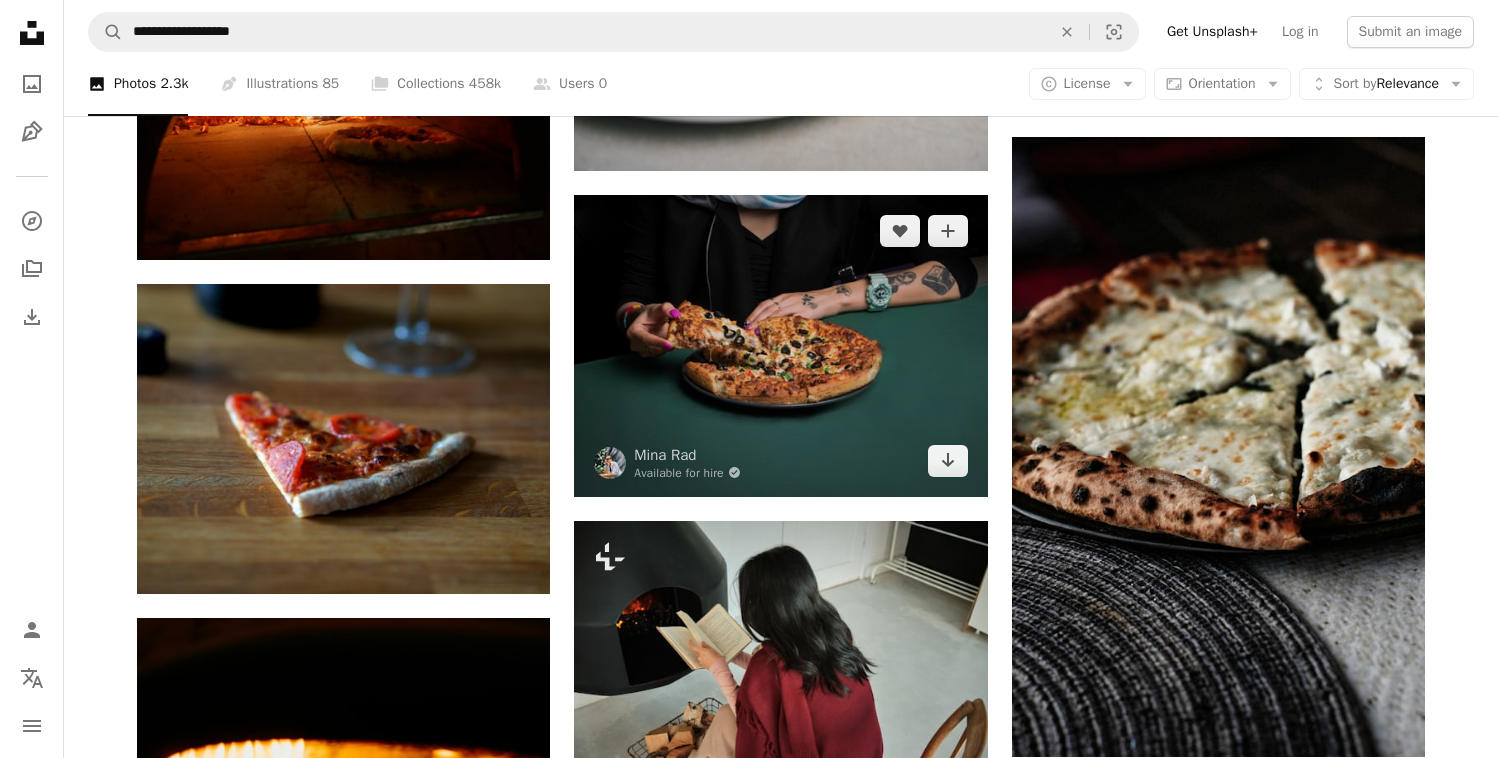 click at bounding box center [780, 346] 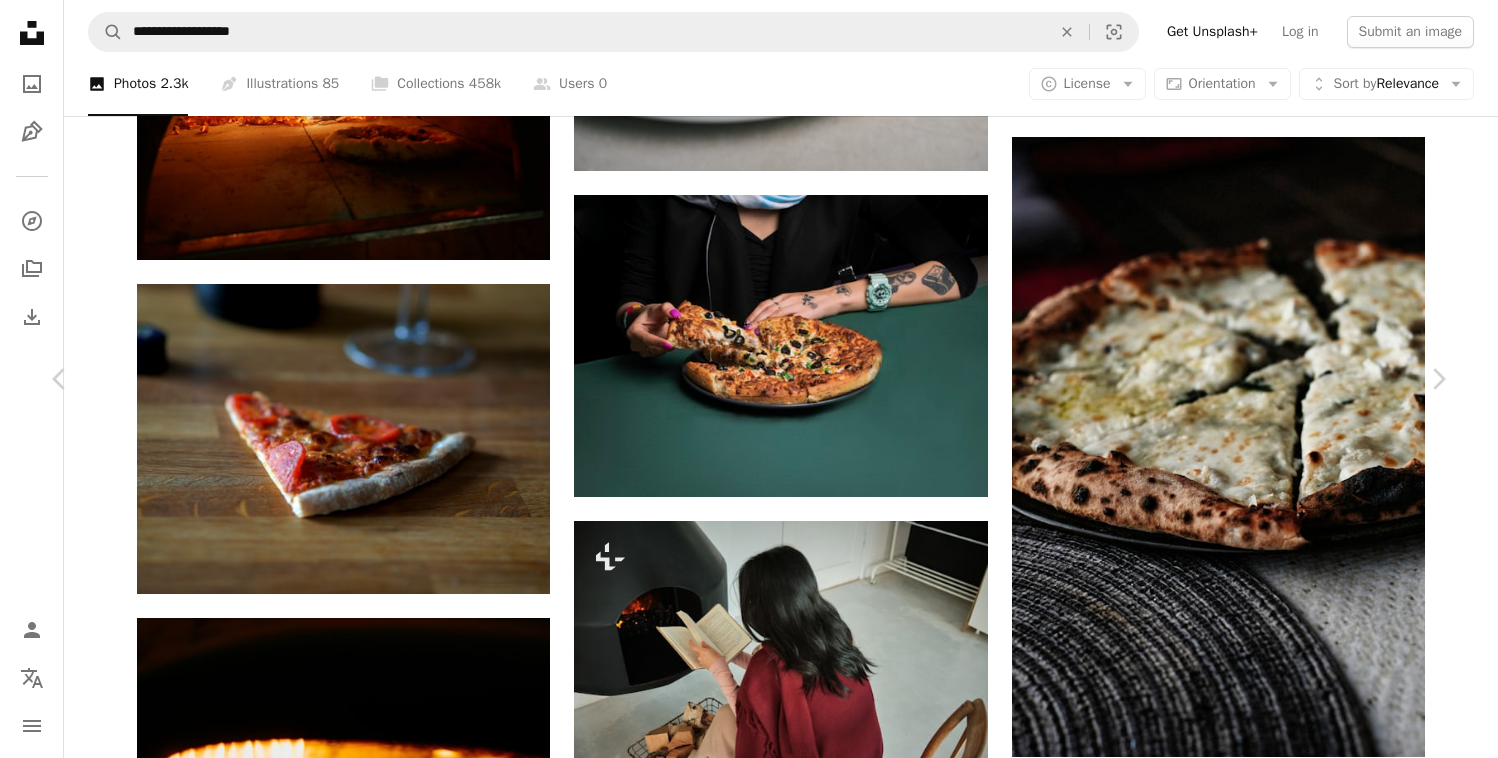 click on "Download free" at bounding box center (1249, 4734) 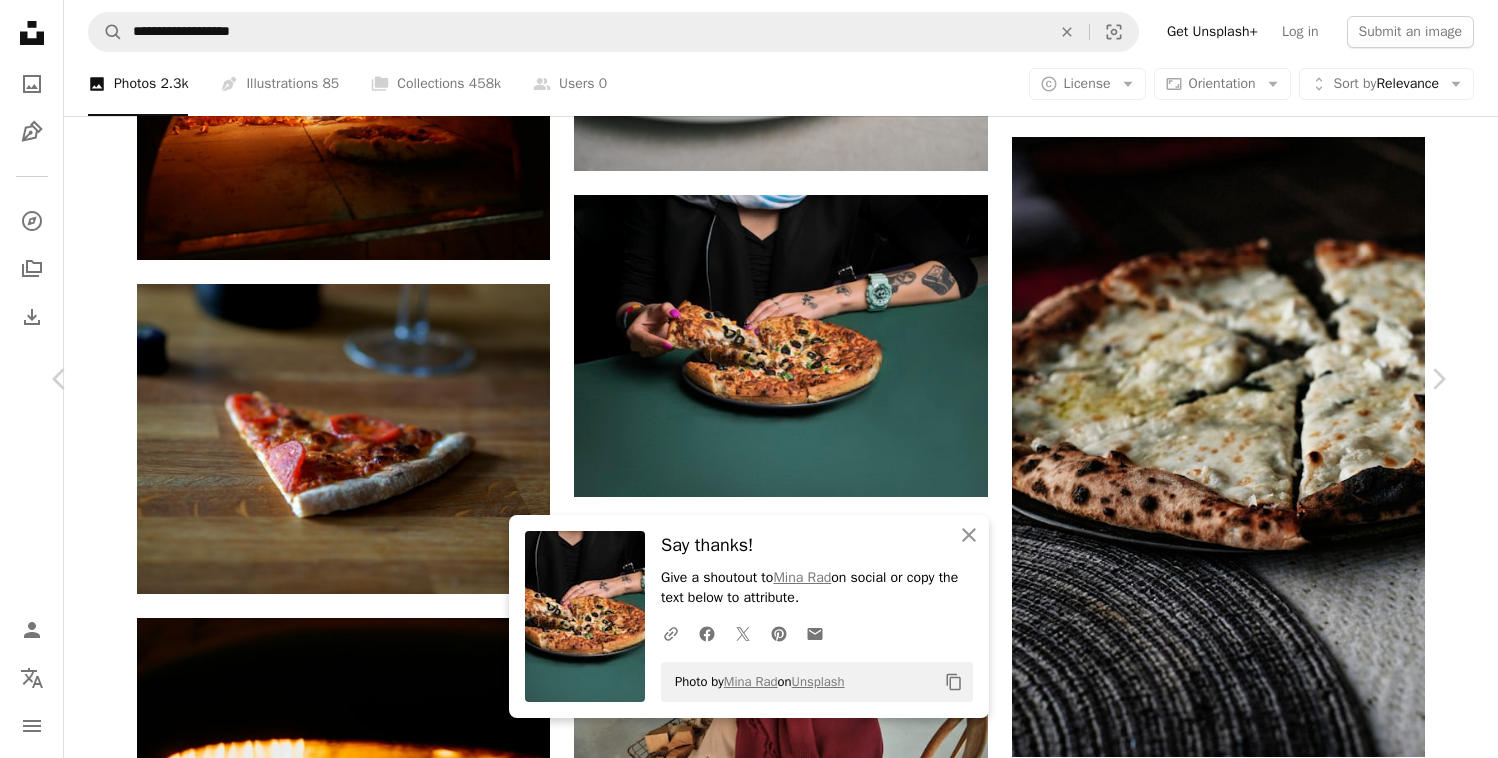scroll, scrollTop: 2, scrollLeft: 0, axis: vertical 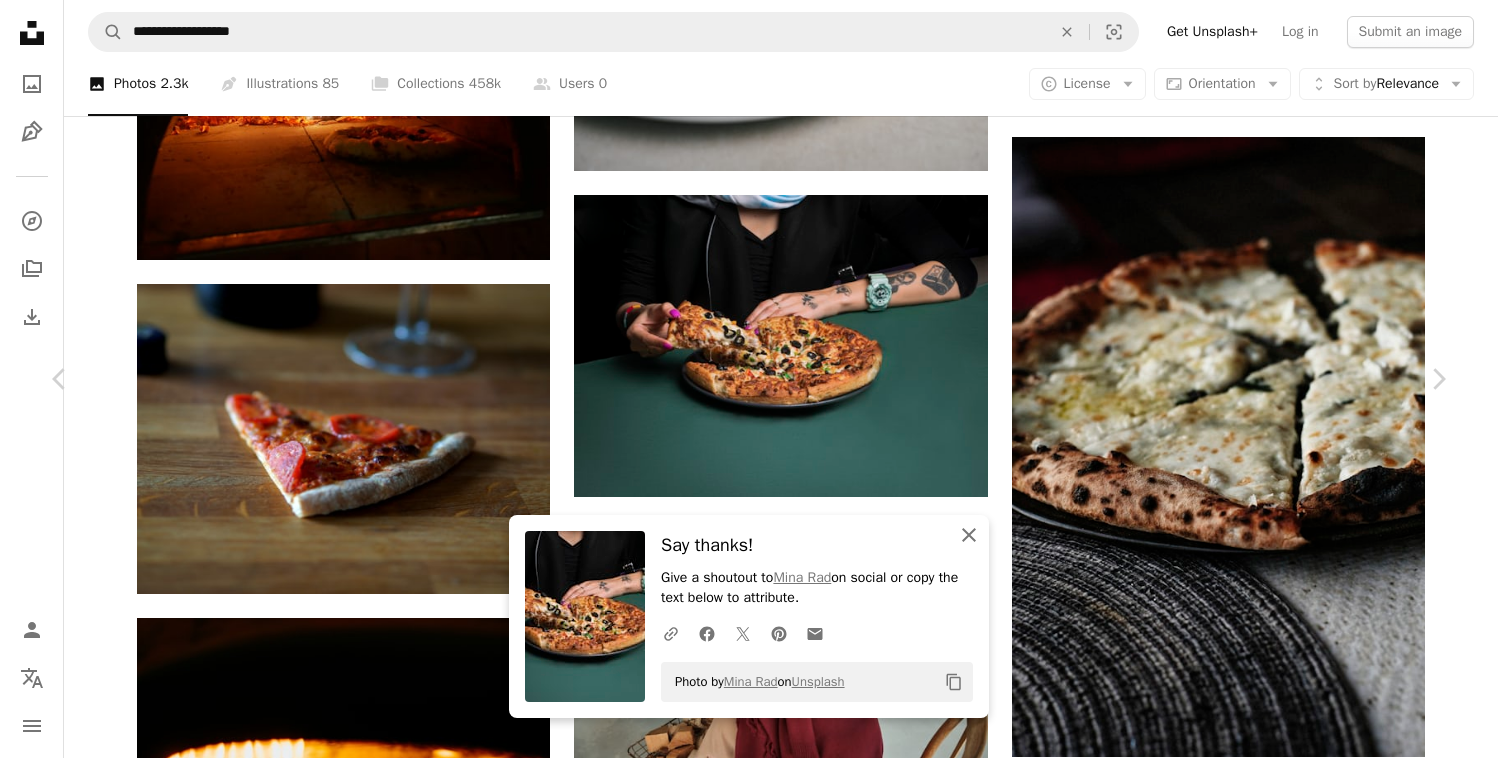 click 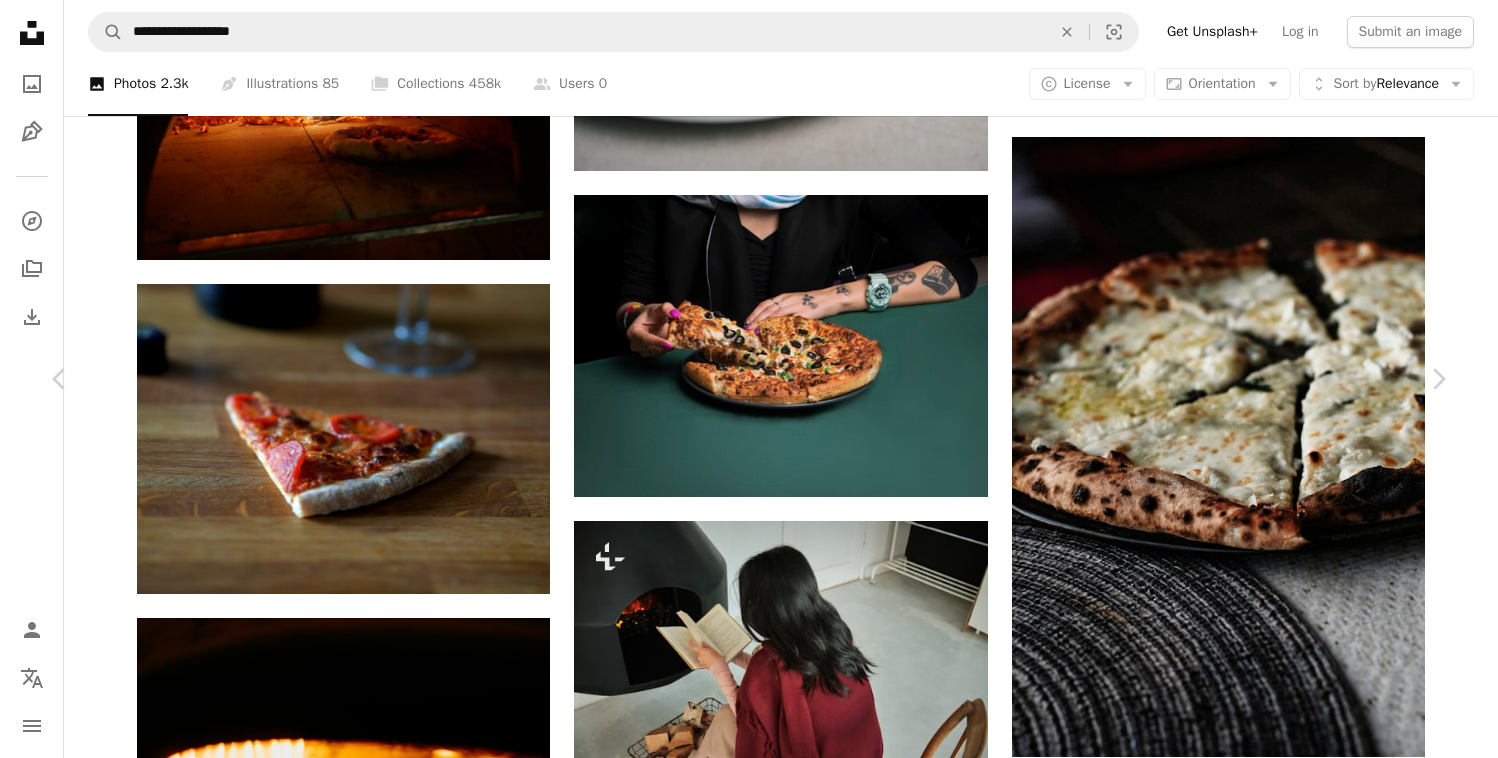 scroll, scrollTop: 25803, scrollLeft: 0, axis: vertical 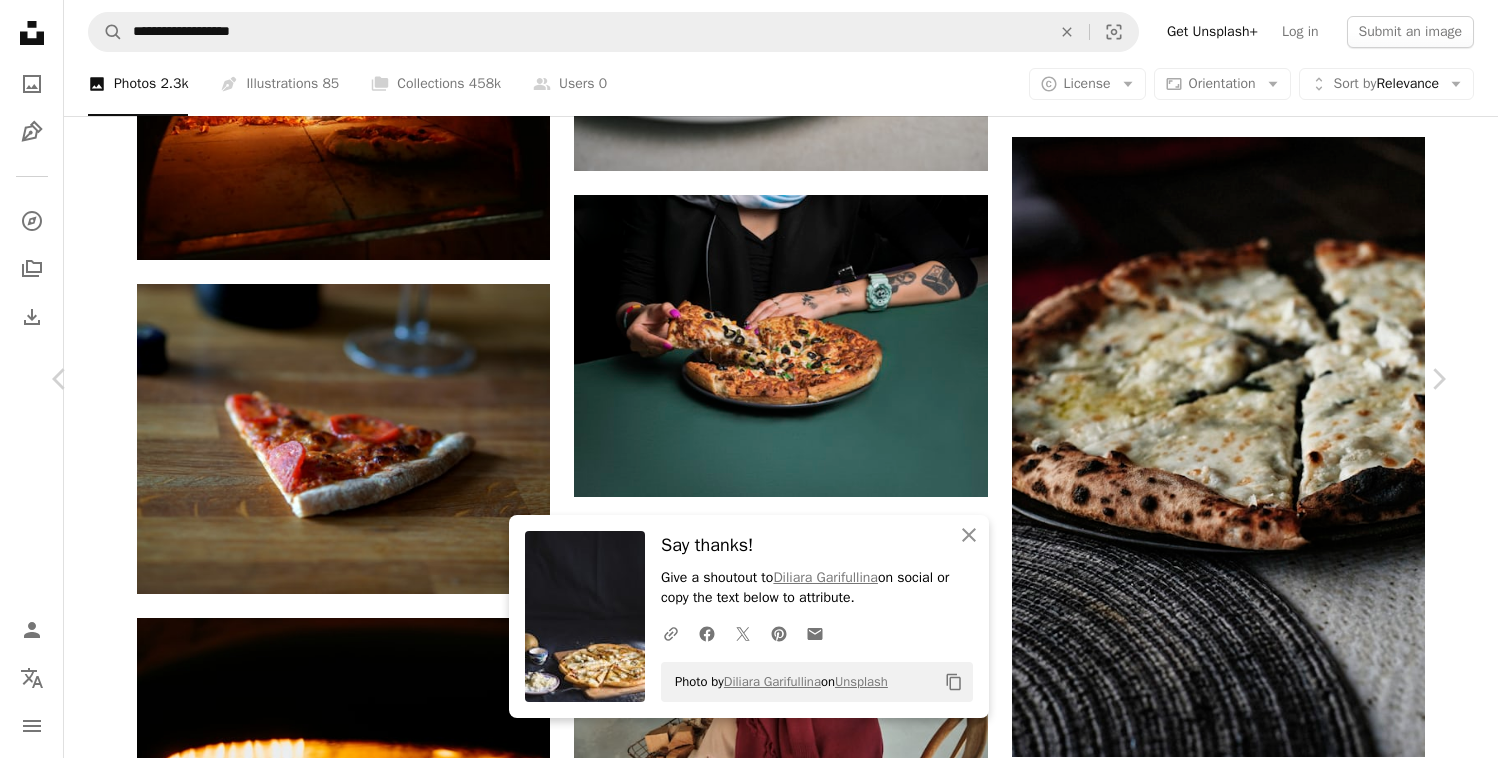click on "Arrow pointing down" at bounding box center (486, 4935) 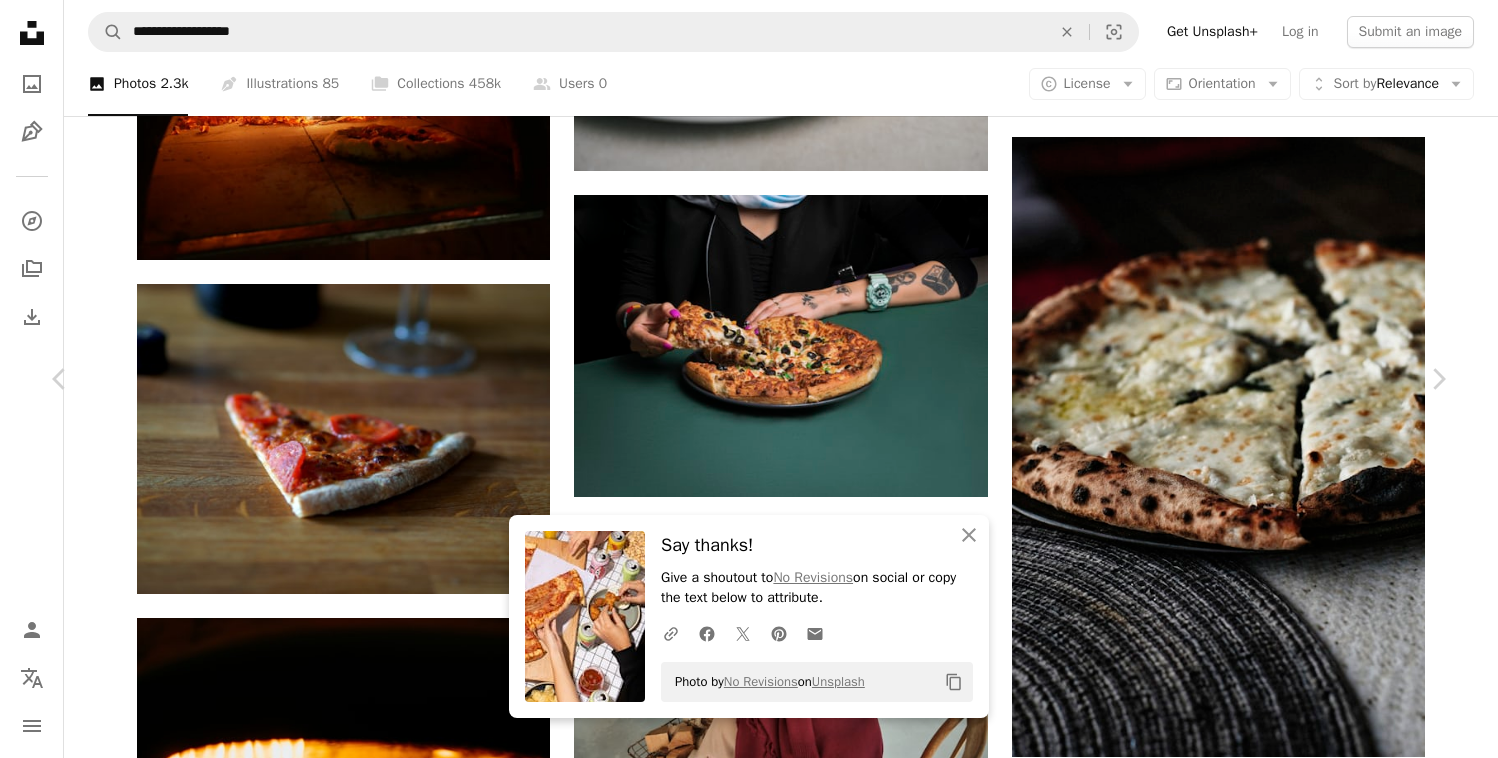 scroll, scrollTop: 33705, scrollLeft: 0, axis: vertical 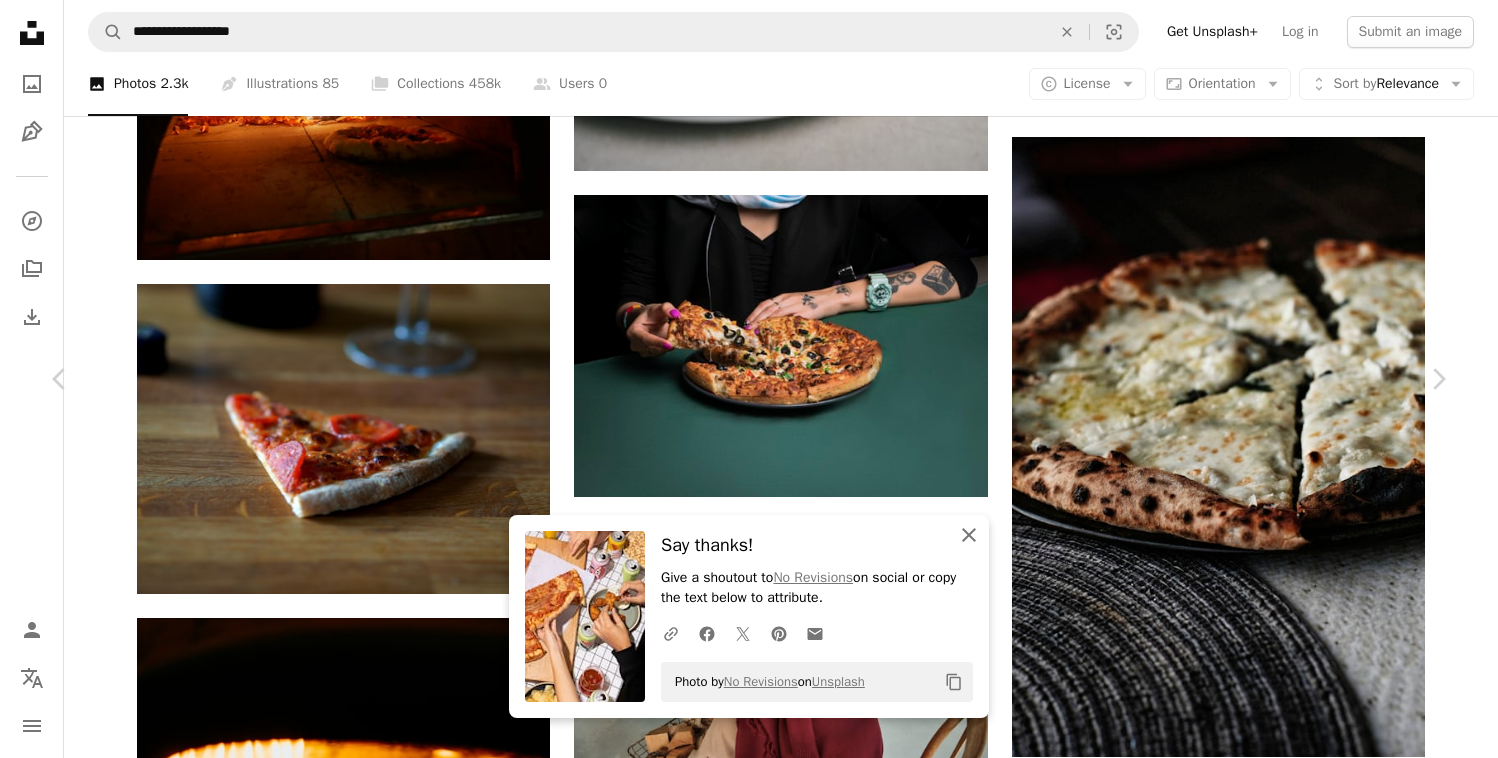 drag, startPoint x: 967, startPoint y: 530, endPoint x: 1097, endPoint y: 446, distance: 154.77725 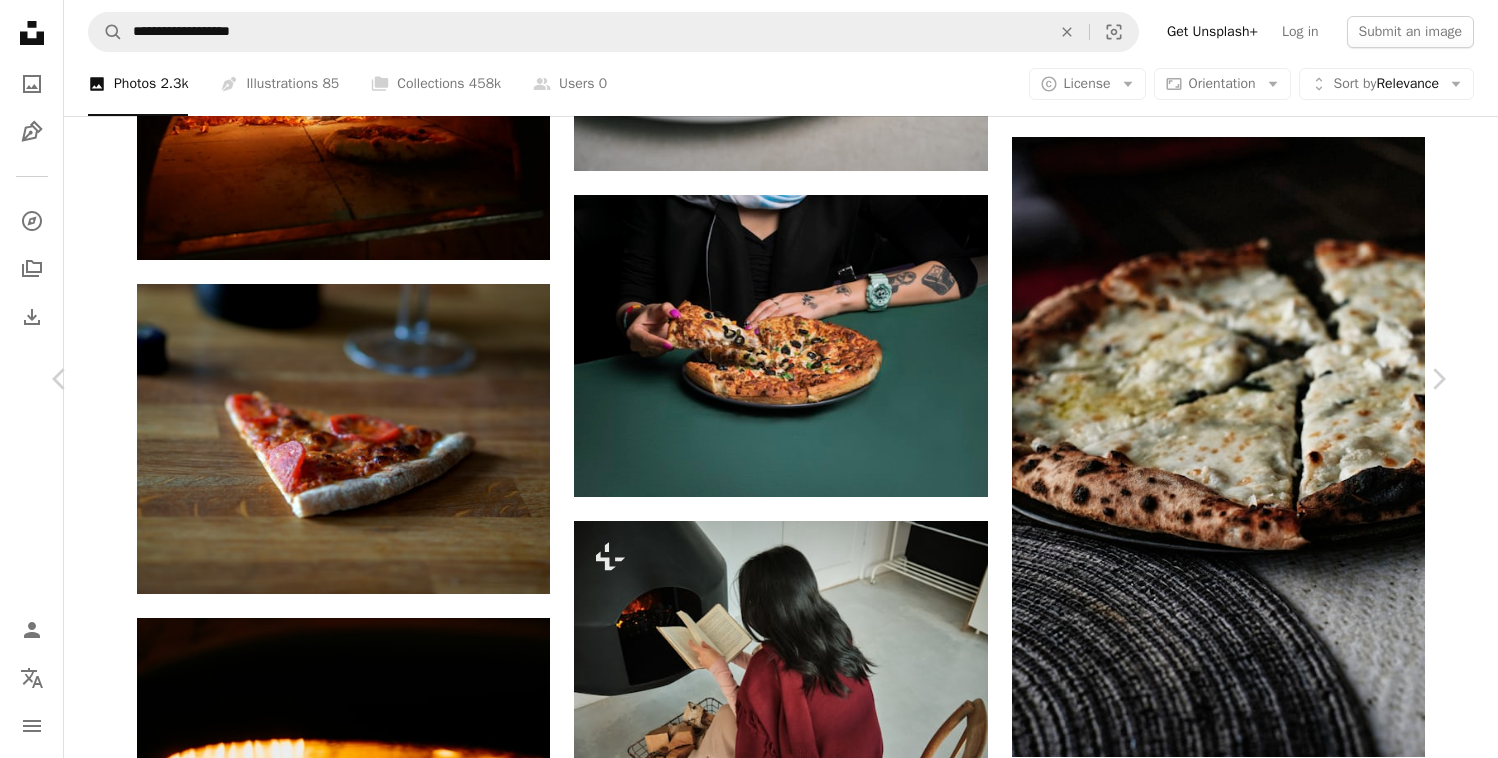 click on "Zoom in" at bounding box center [741, 5066] 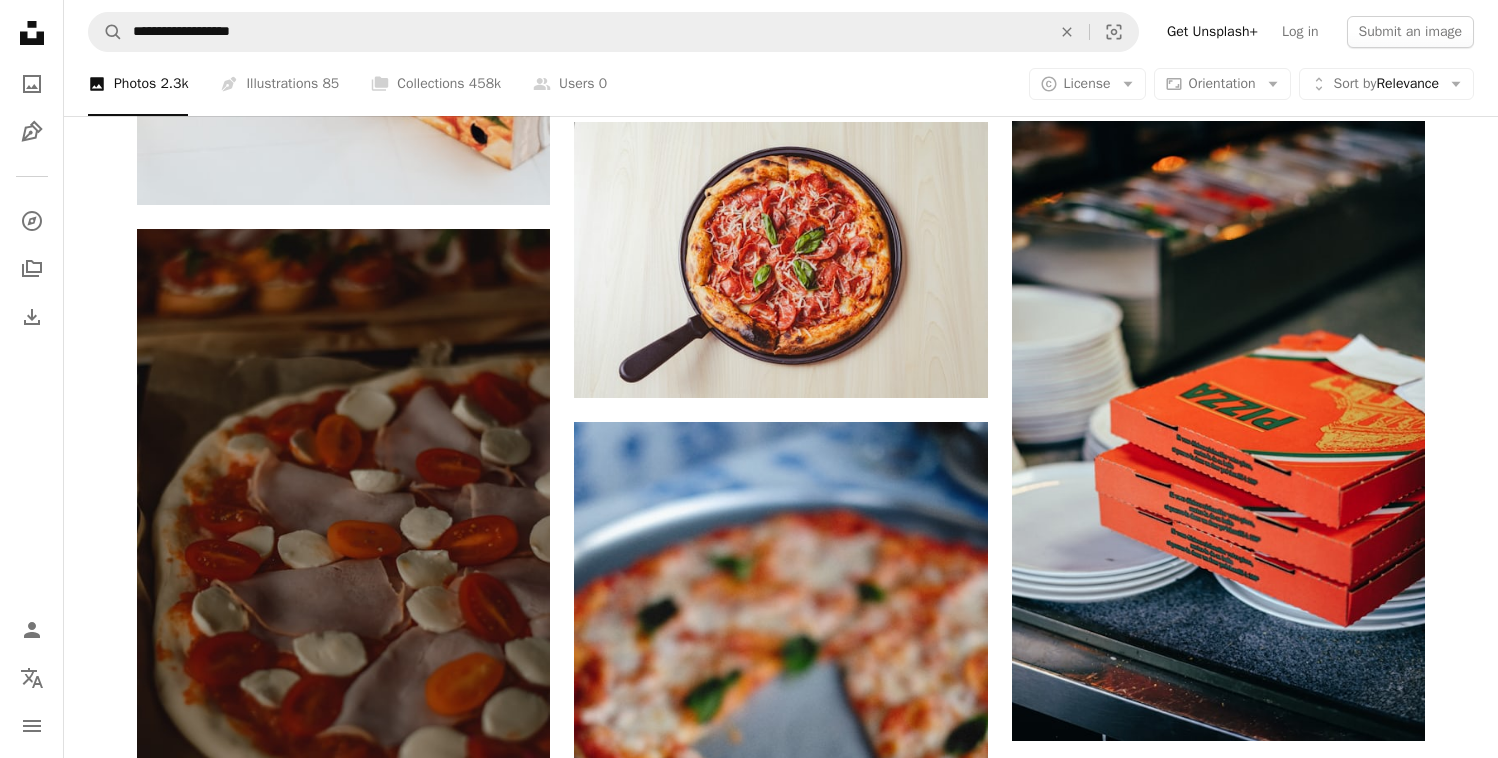 scroll, scrollTop: 115881, scrollLeft: 0, axis: vertical 